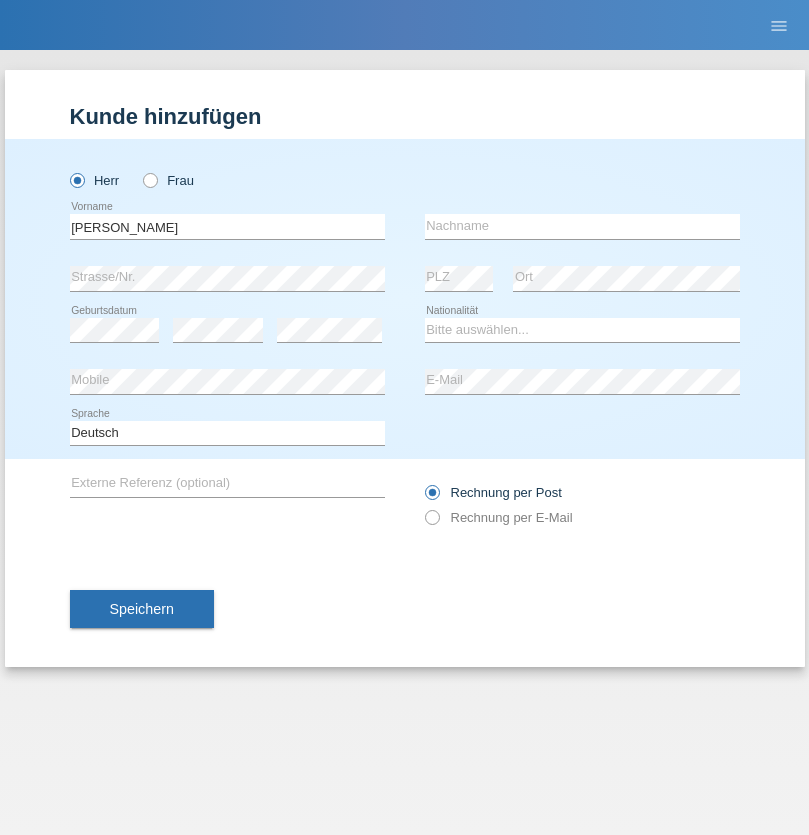 scroll, scrollTop: 0, scrollLeft: 0, axis: both 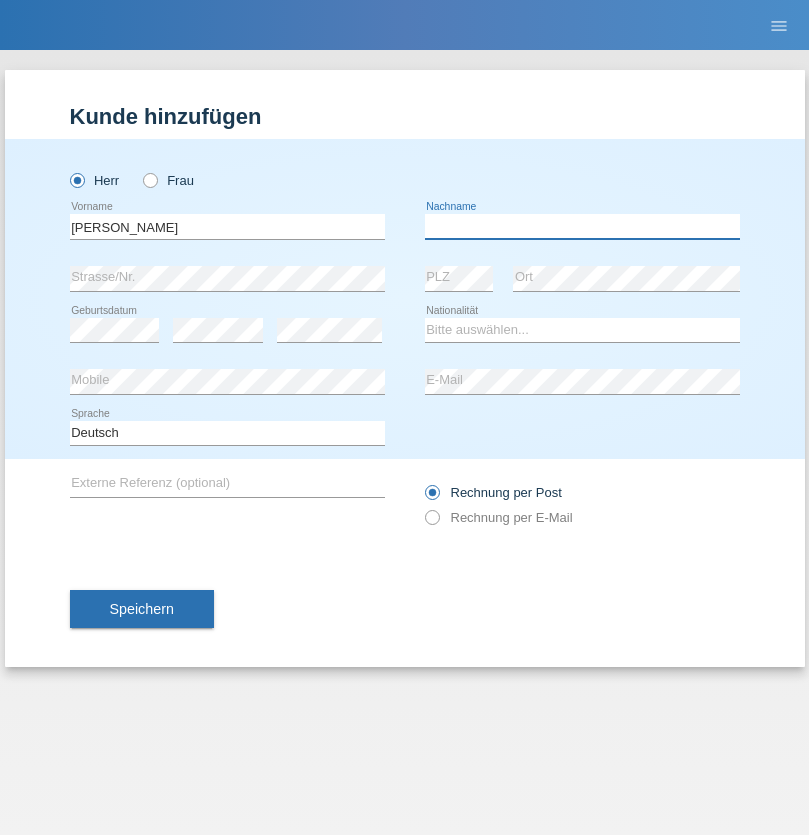 click at bounding box center [582, 226] 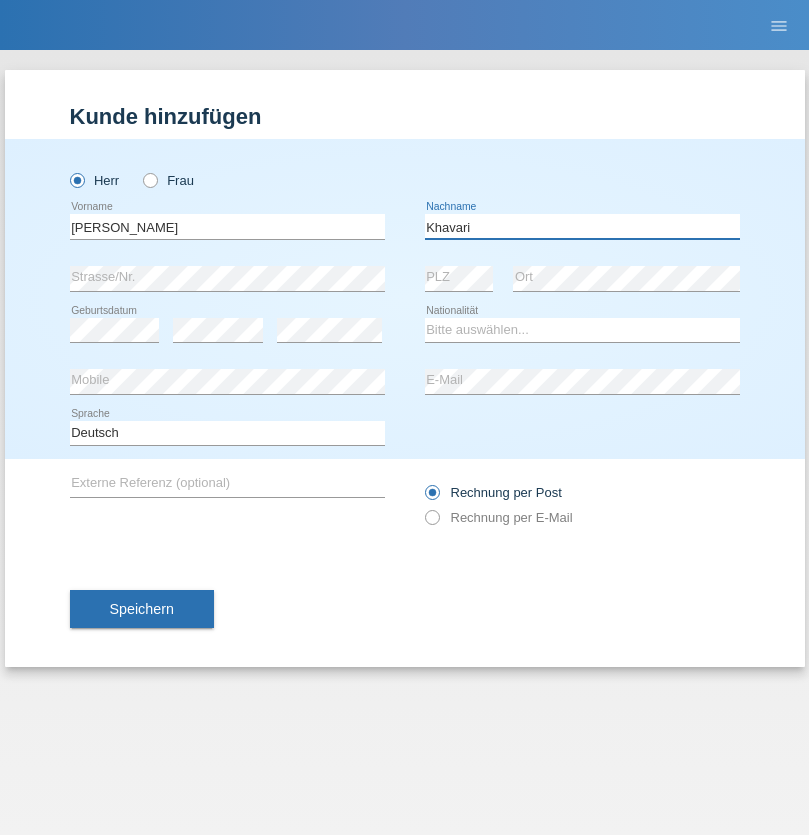type on "Khavari" 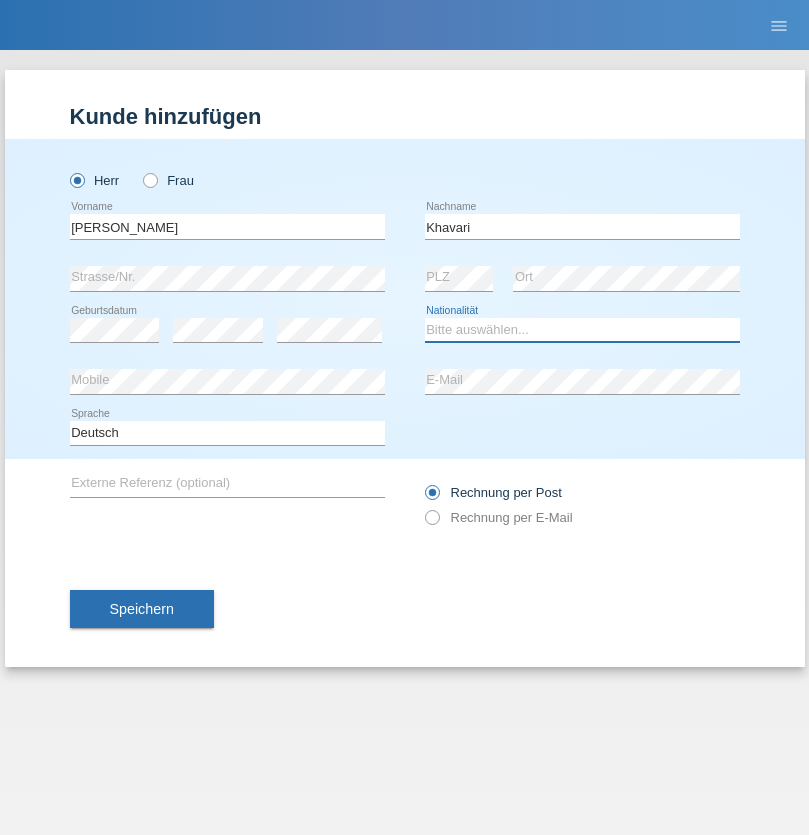 select on "IR" 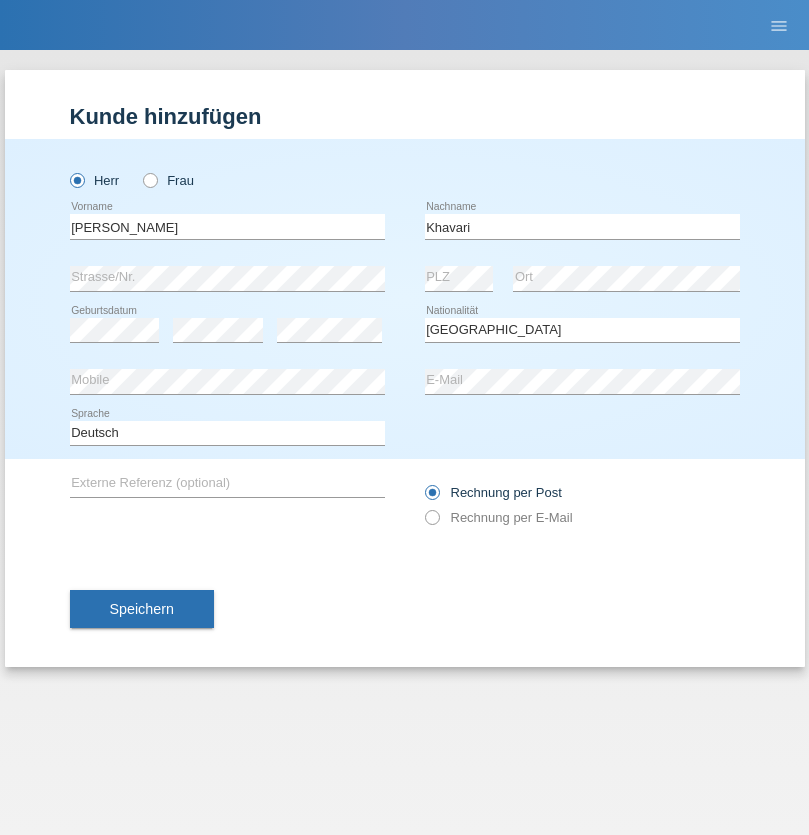 select on "C" 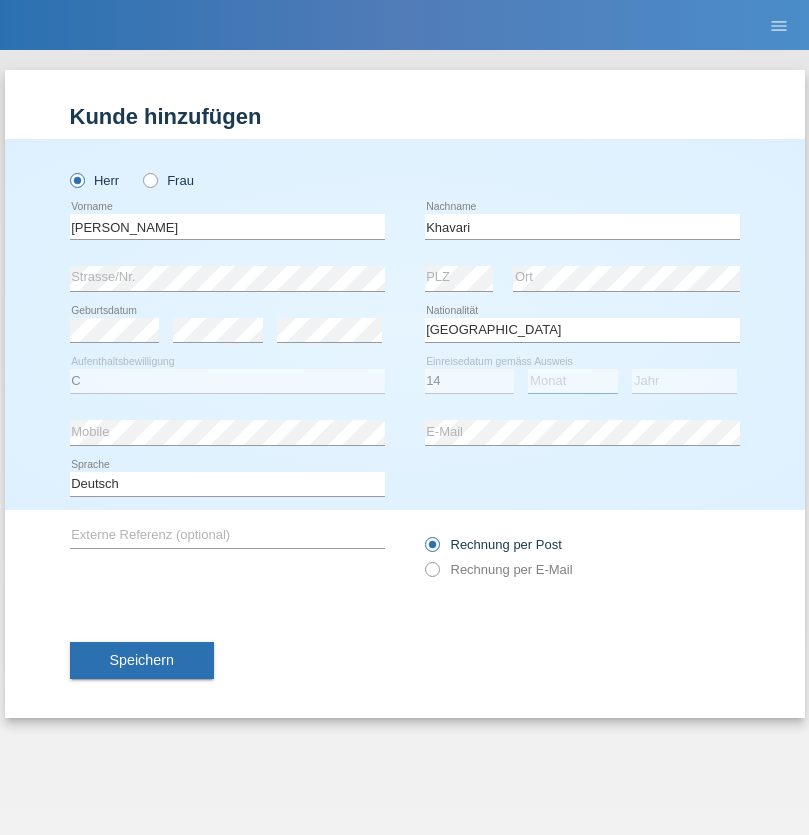 select on "11" 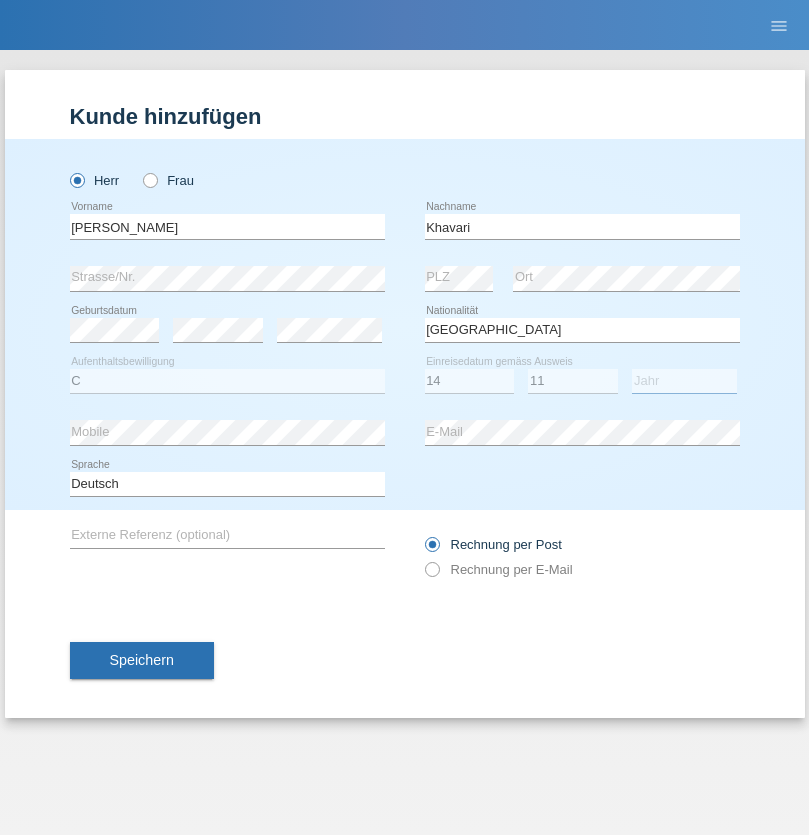 select on "2015" 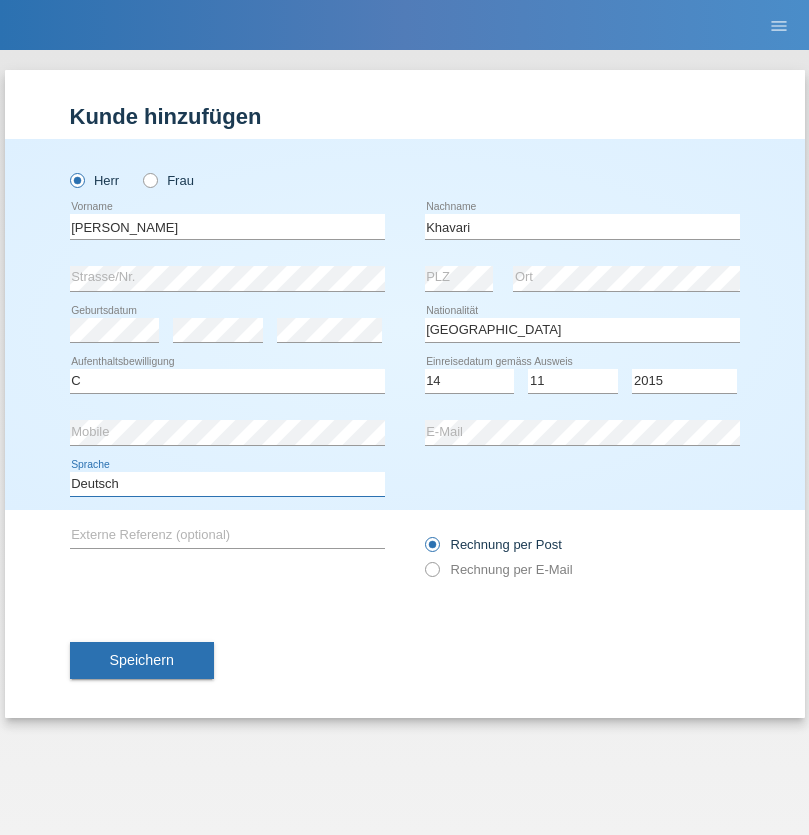 select on "en" 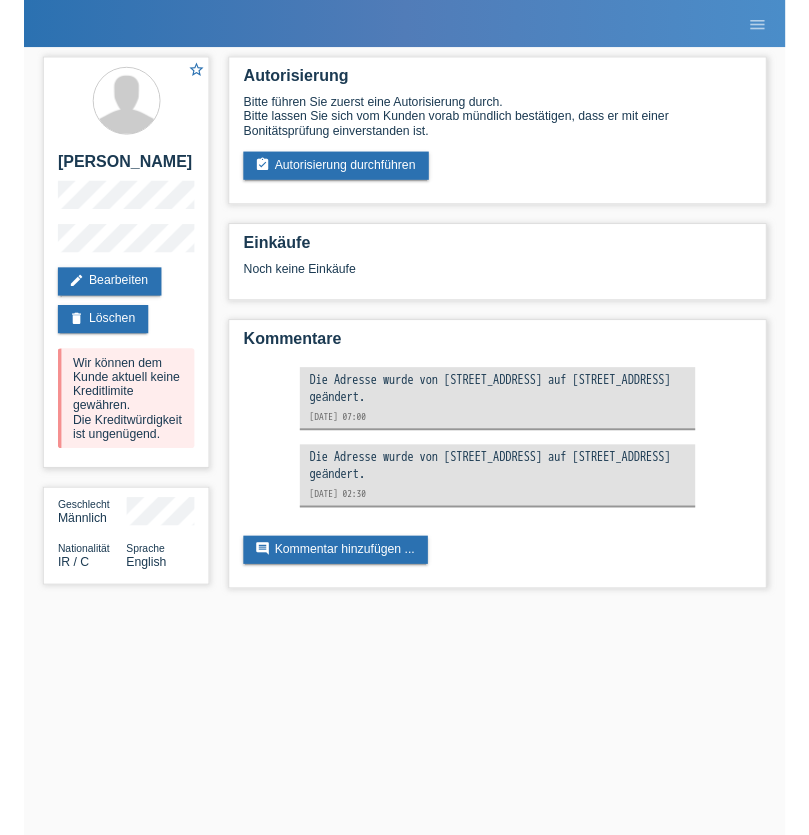 scroll, scrollTop: 0, scrollLeft: 0, axis: both 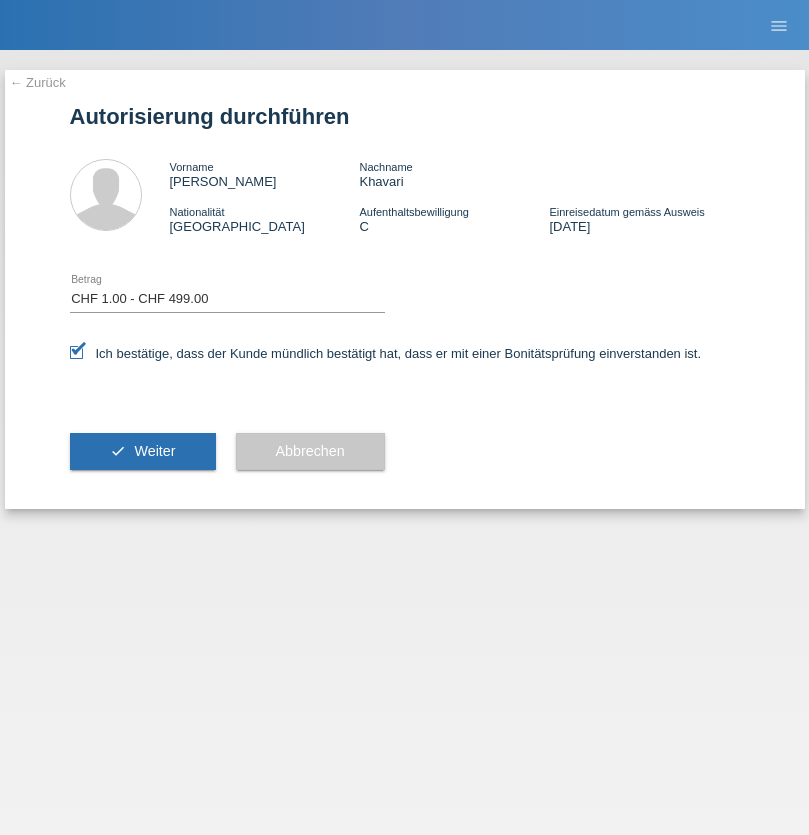 select on "1" 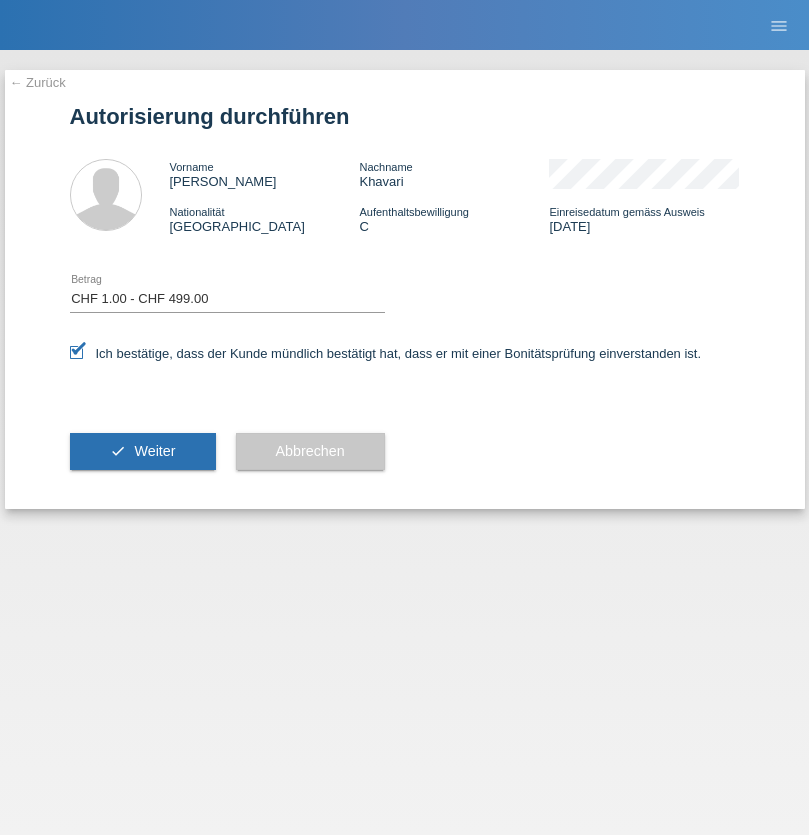 scroll, scrollTop: 0, scrollLeft: 0, axis: both 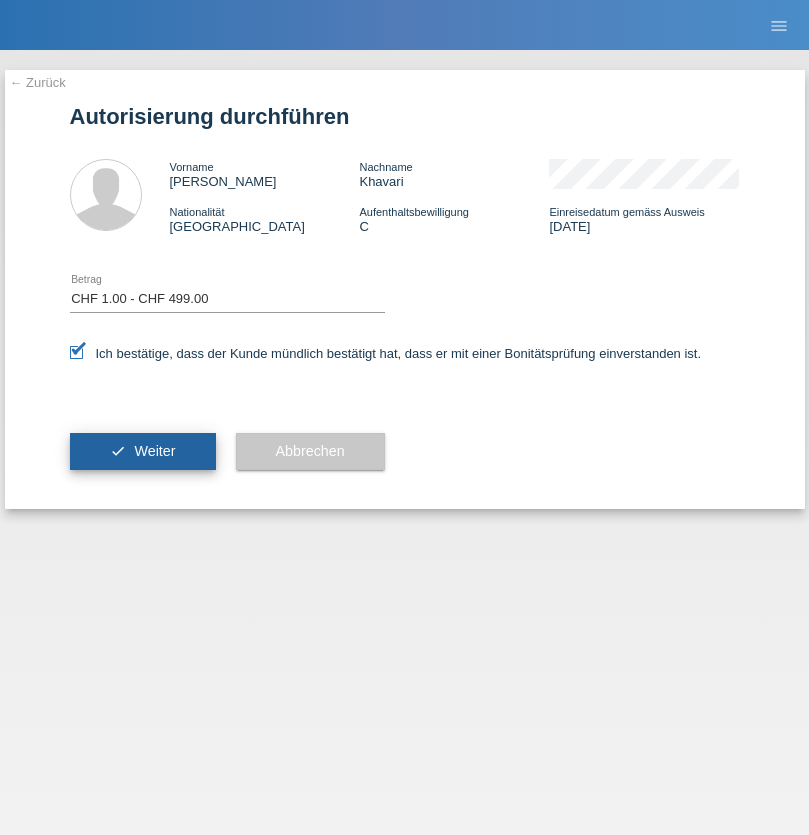 click on "Weiter" at bounding box center (154, 451) 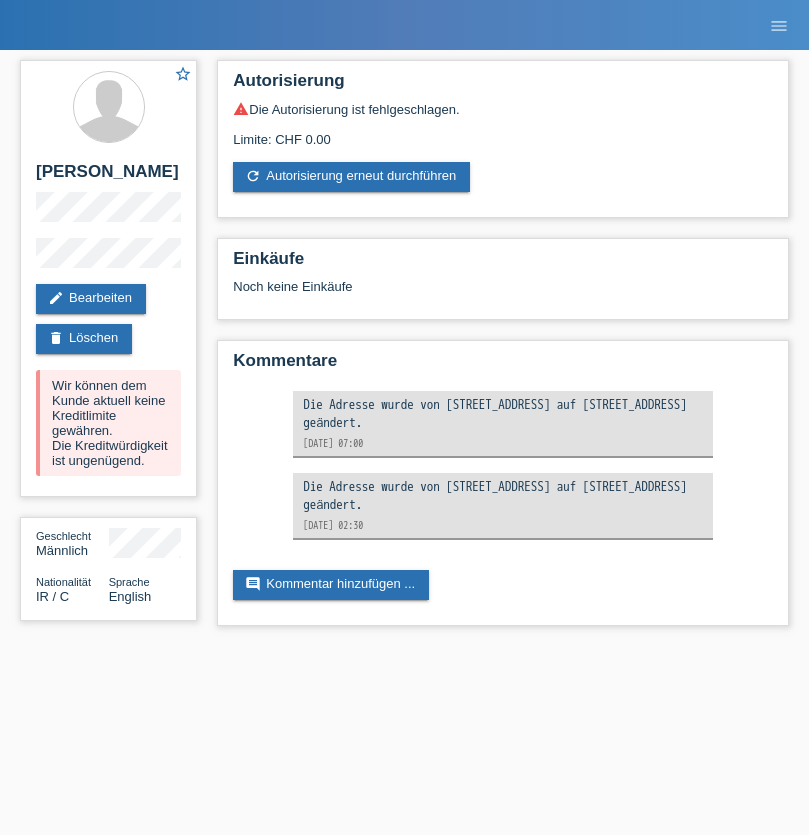 scroll, scrollTop: 0, scrollLeft: 0, axis: both 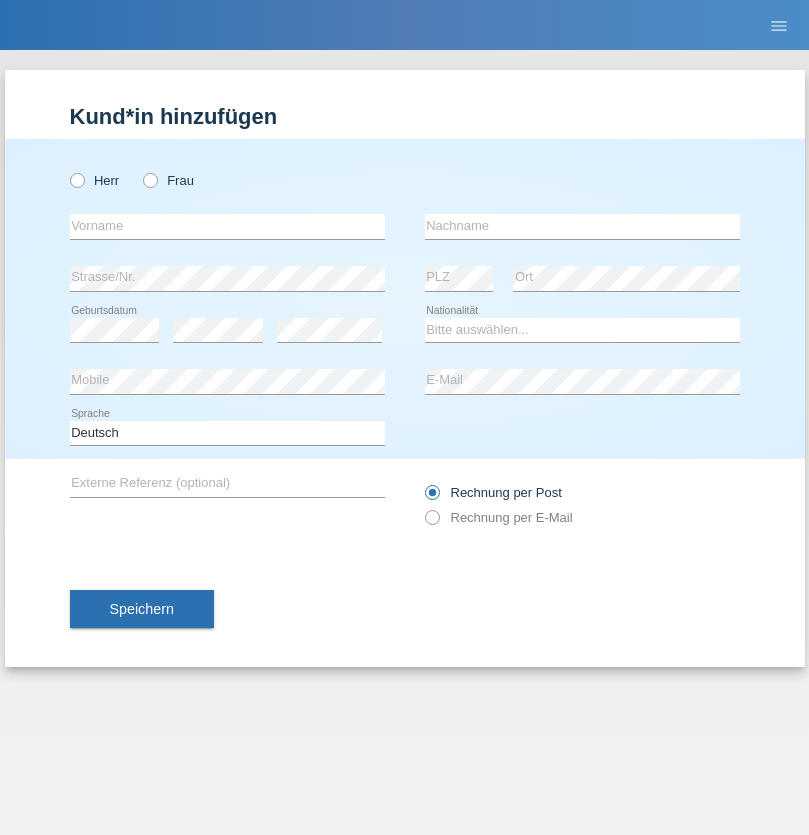 radio on "true" 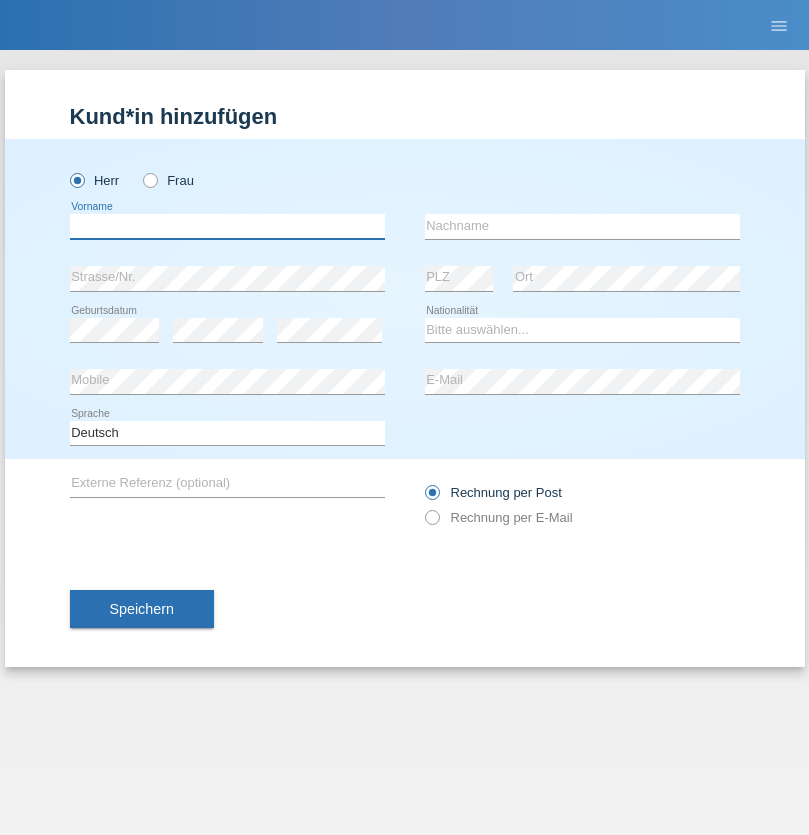 click at bounding box center (227, 226) 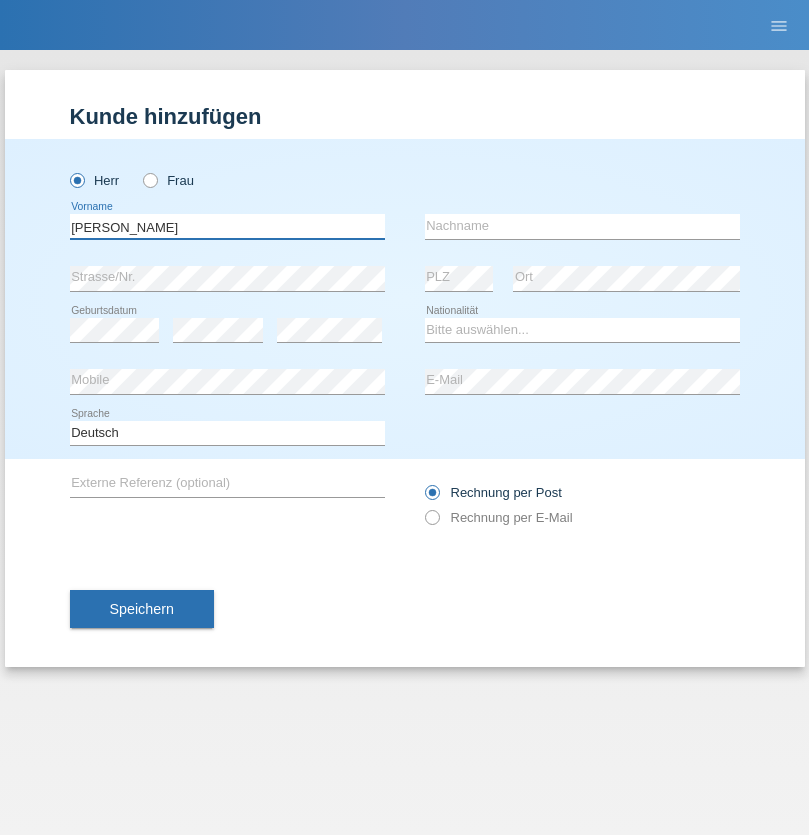type on "[PERSON_NAME]" 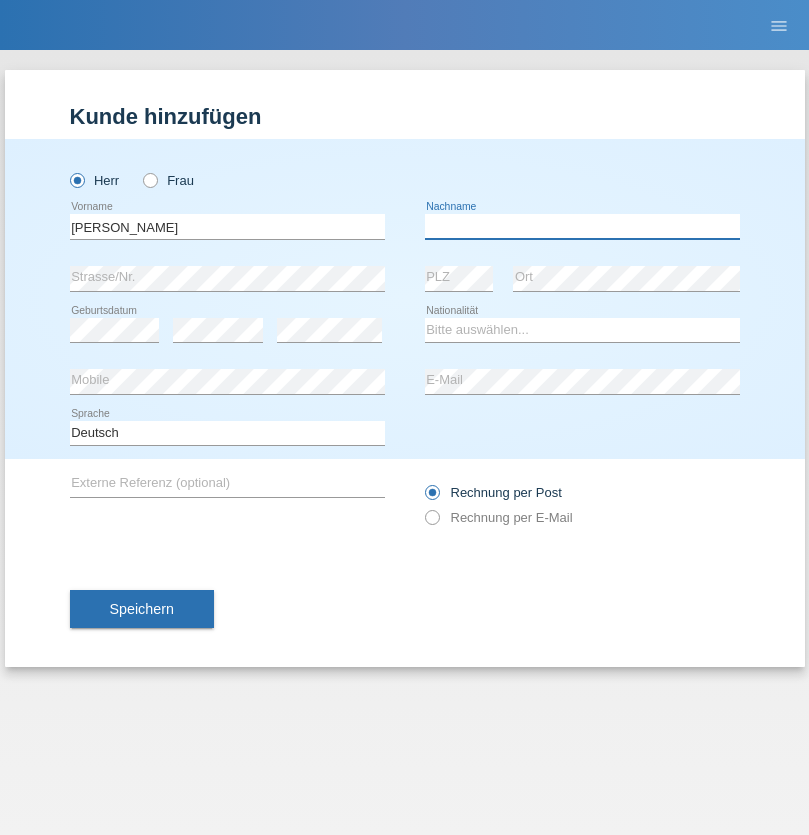 click at bounding box center (582, 226) 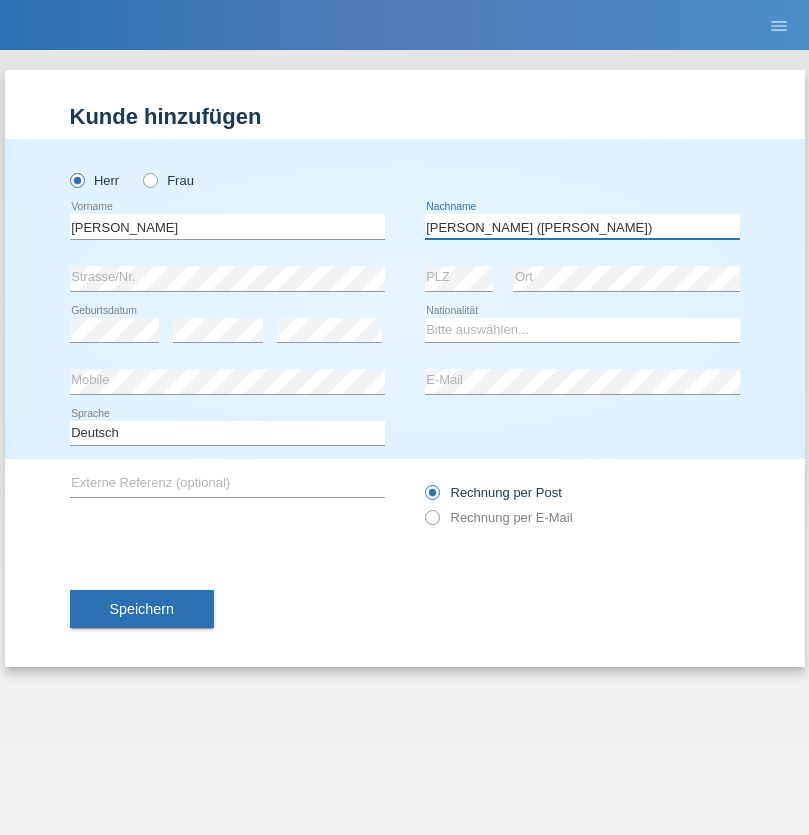 type on "[PERSON_NAME] ([PERSON_NAME])" 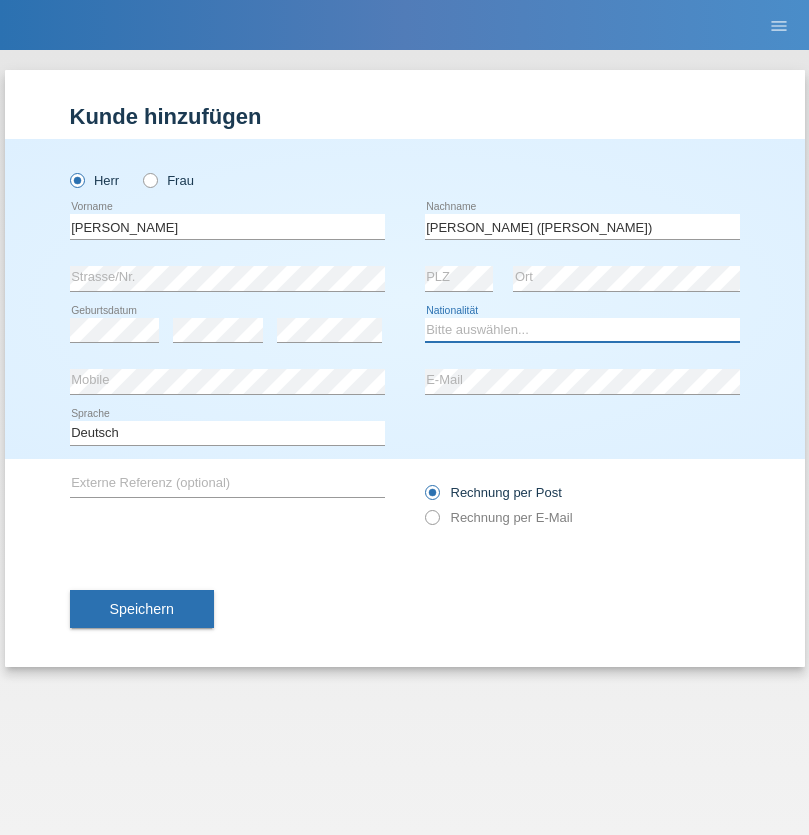 select on "BR" 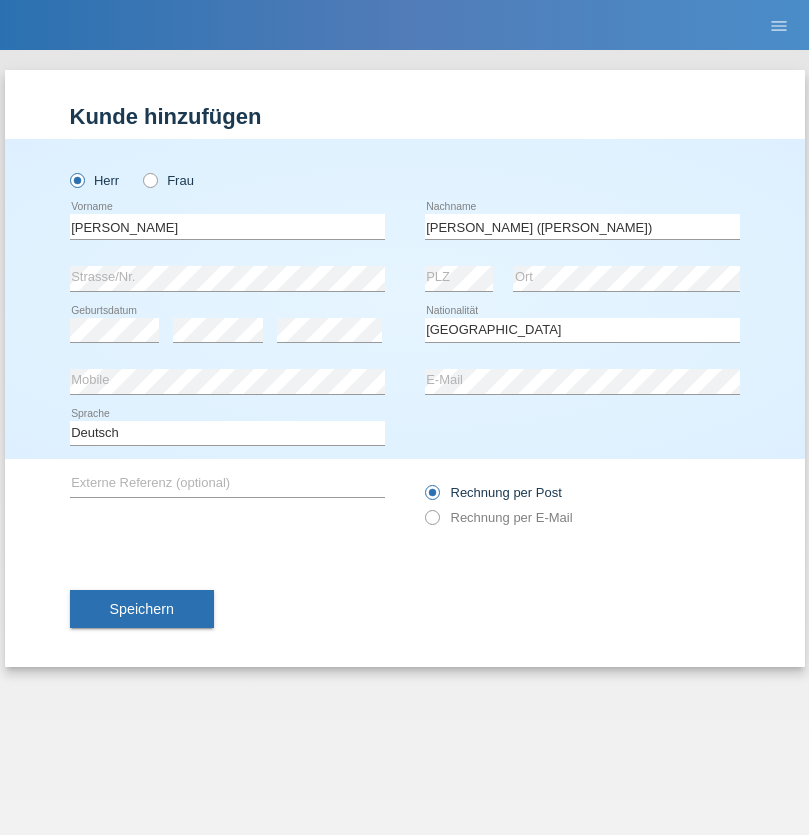 select on "C" 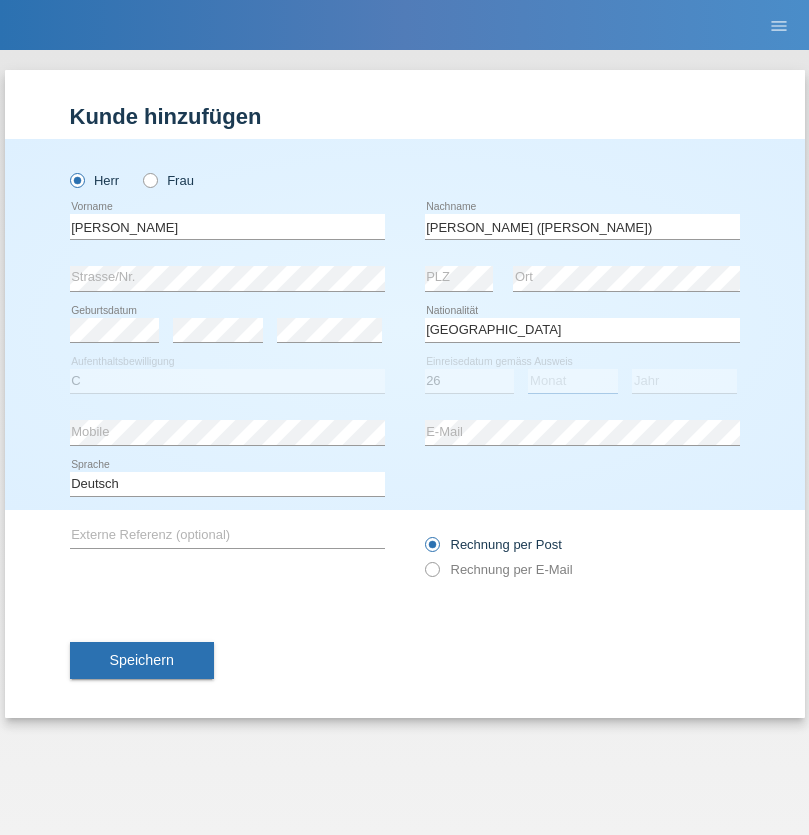 select on "01" 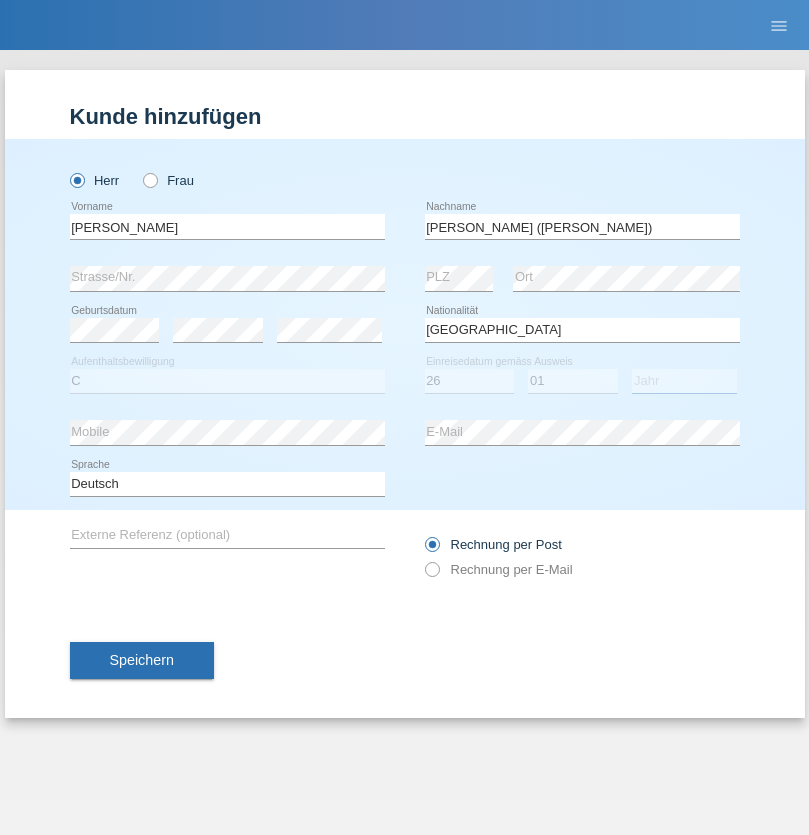select on "2021" 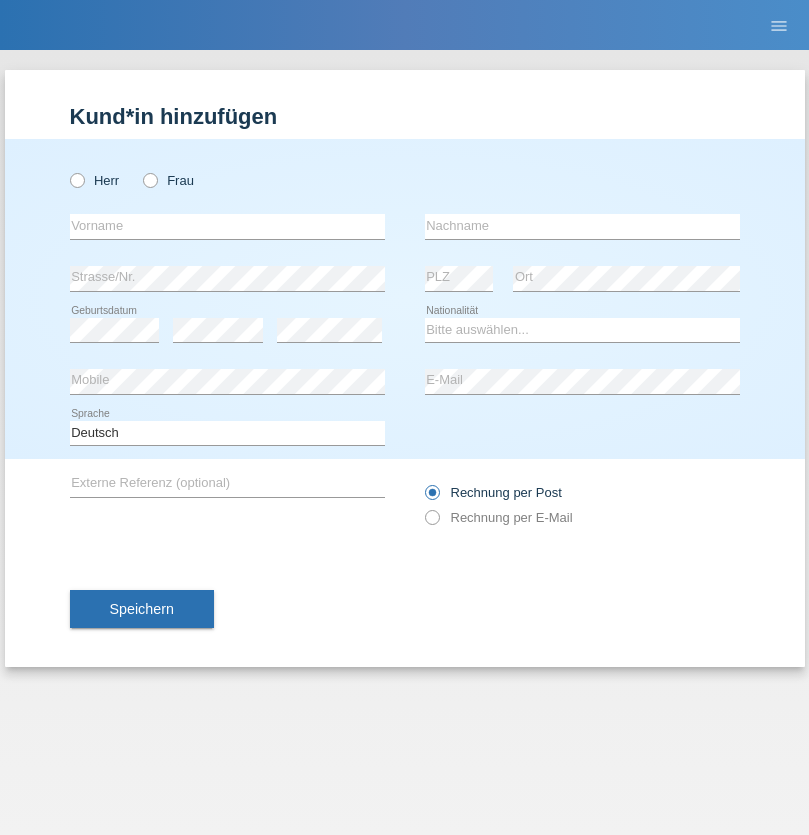 scroll, scrollTop: 0, scrollLeft: 0, axis: both 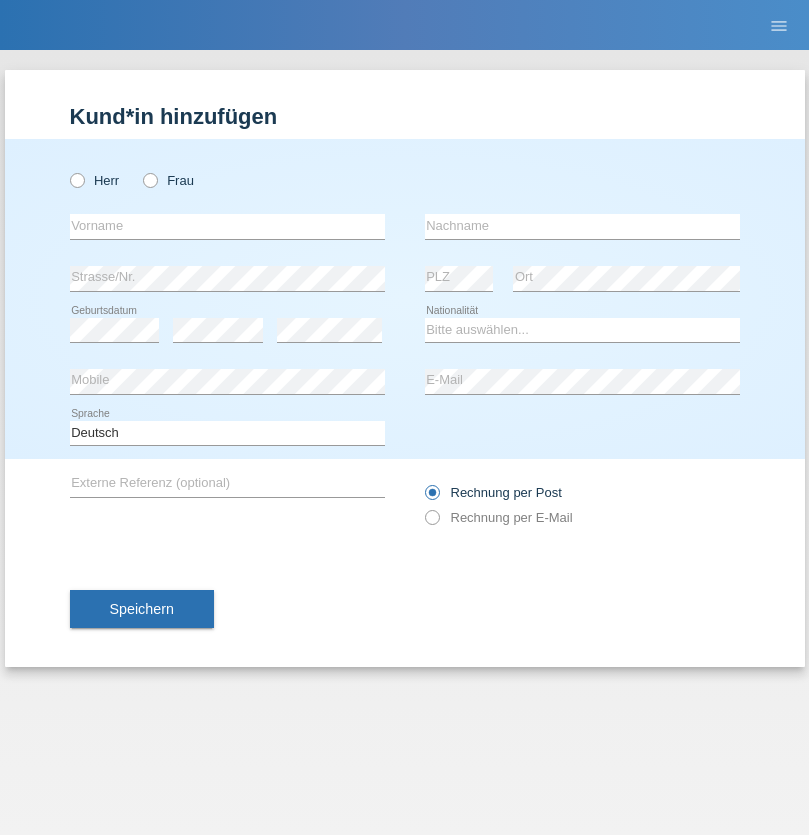 radio on "true" 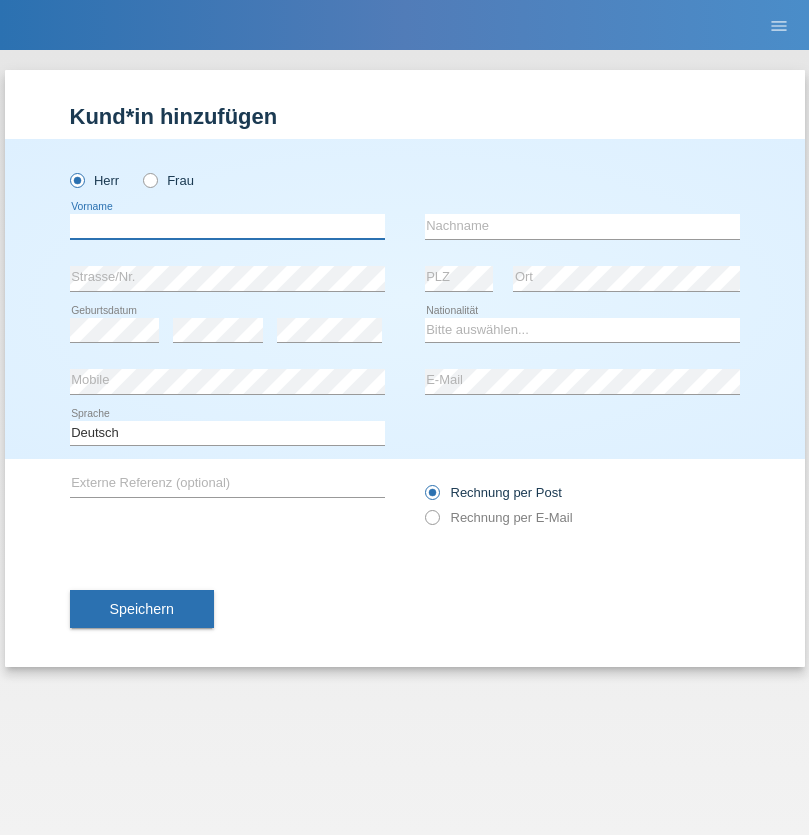 click at bounding box center (227, 226) 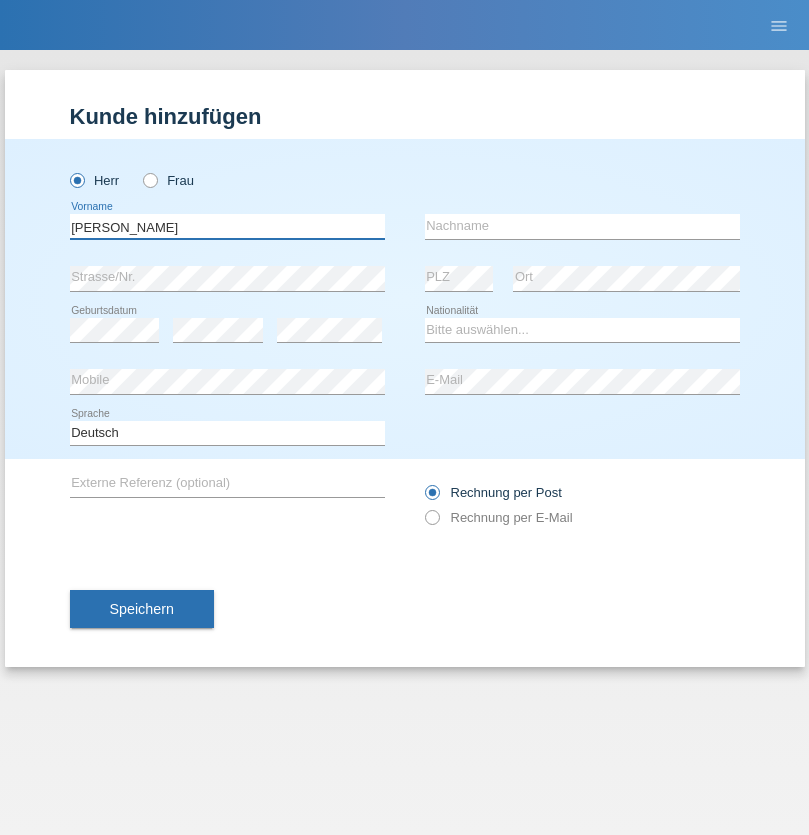 type on "Viktor" 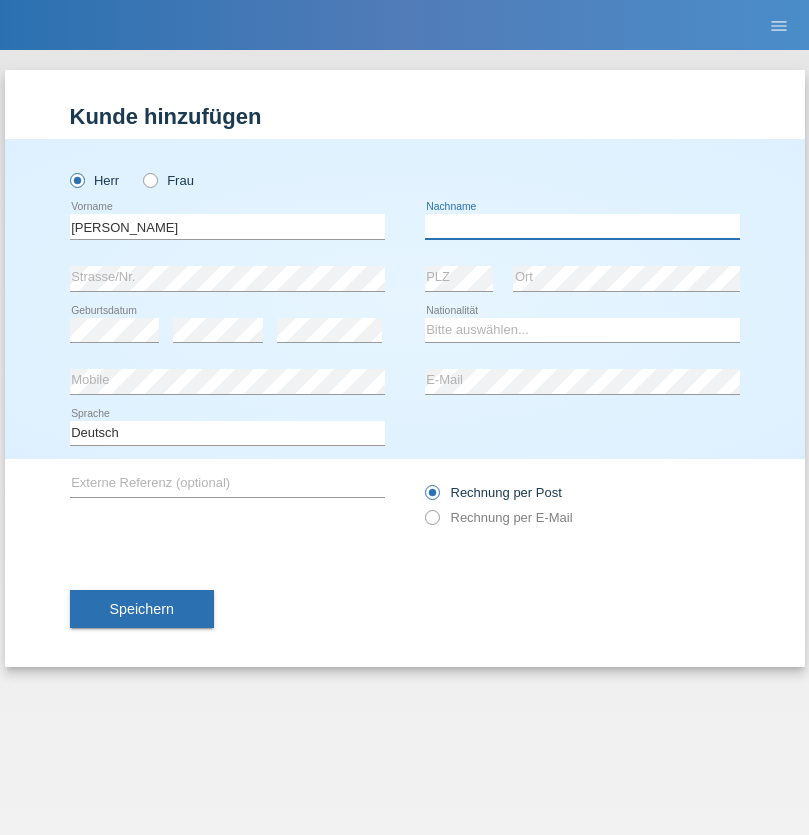 click at bounding box center (582, 226) 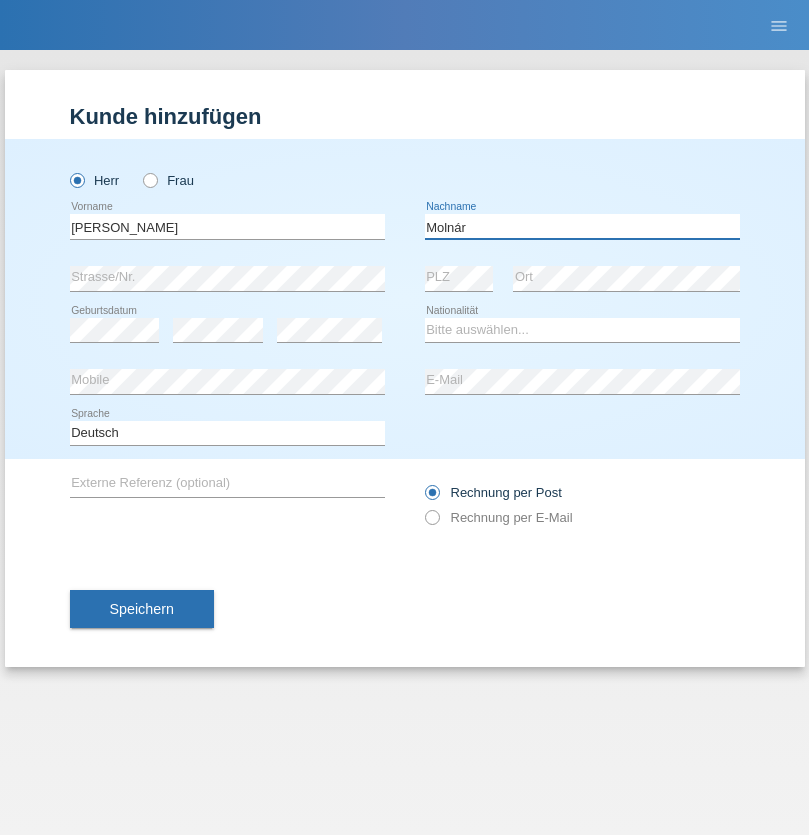 type on "Molnár" 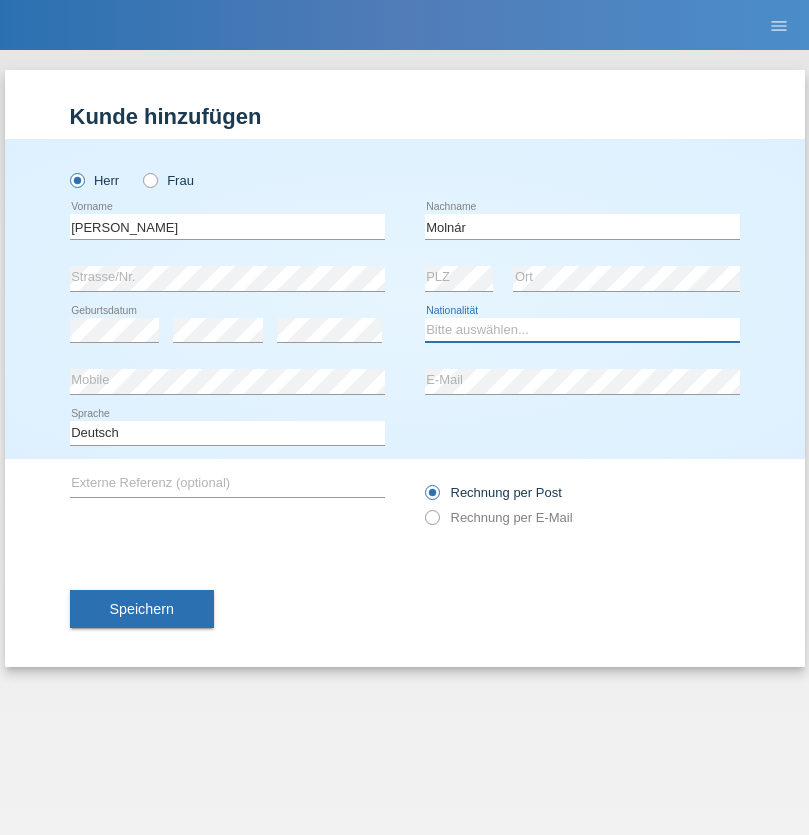 select on "HU" 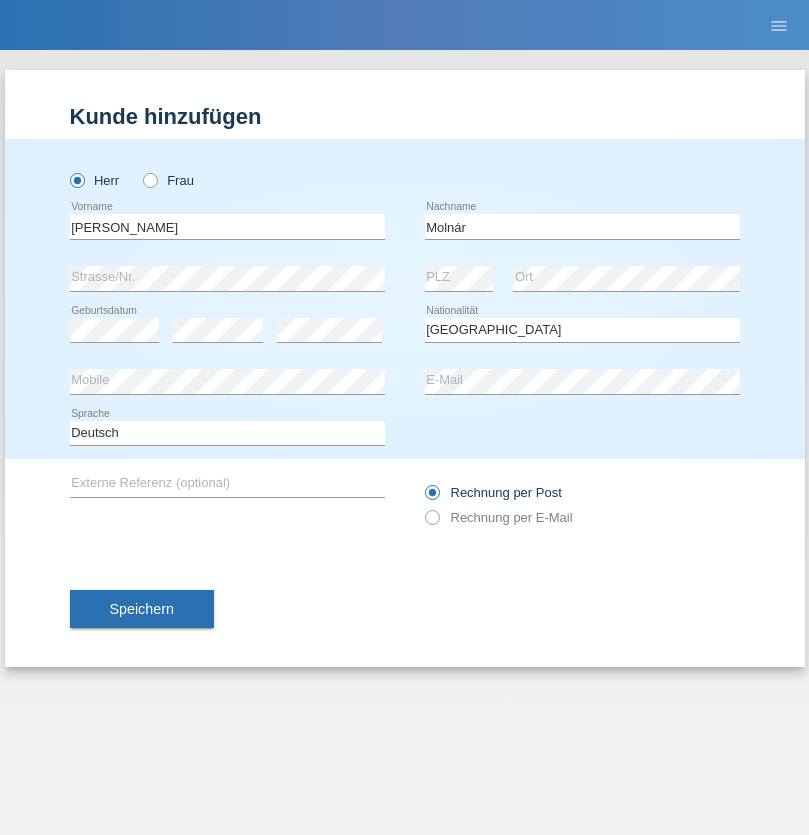 select on "C" 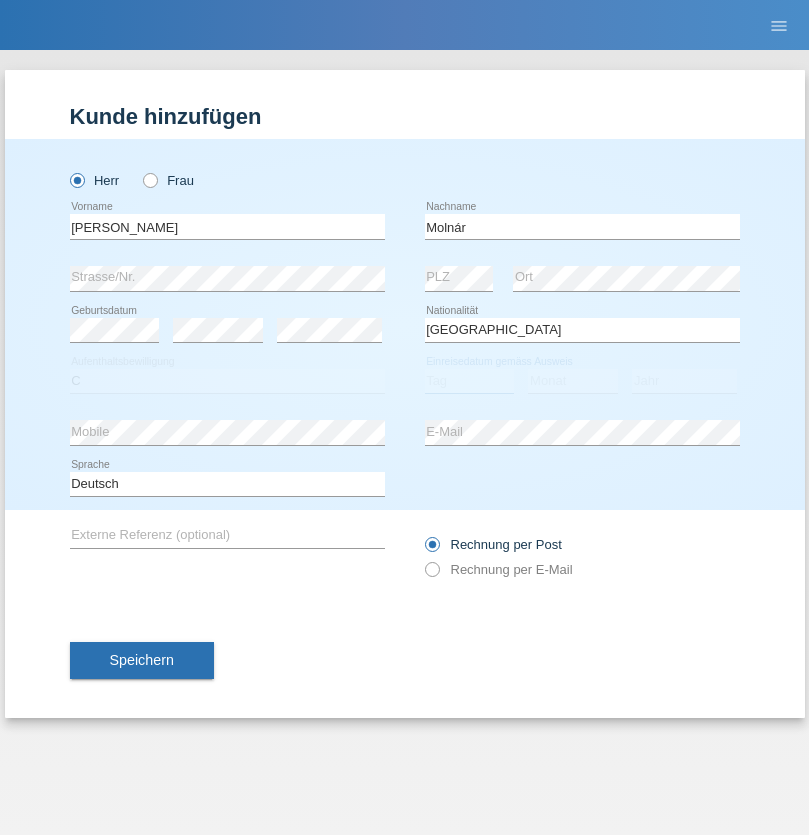 select on "14" 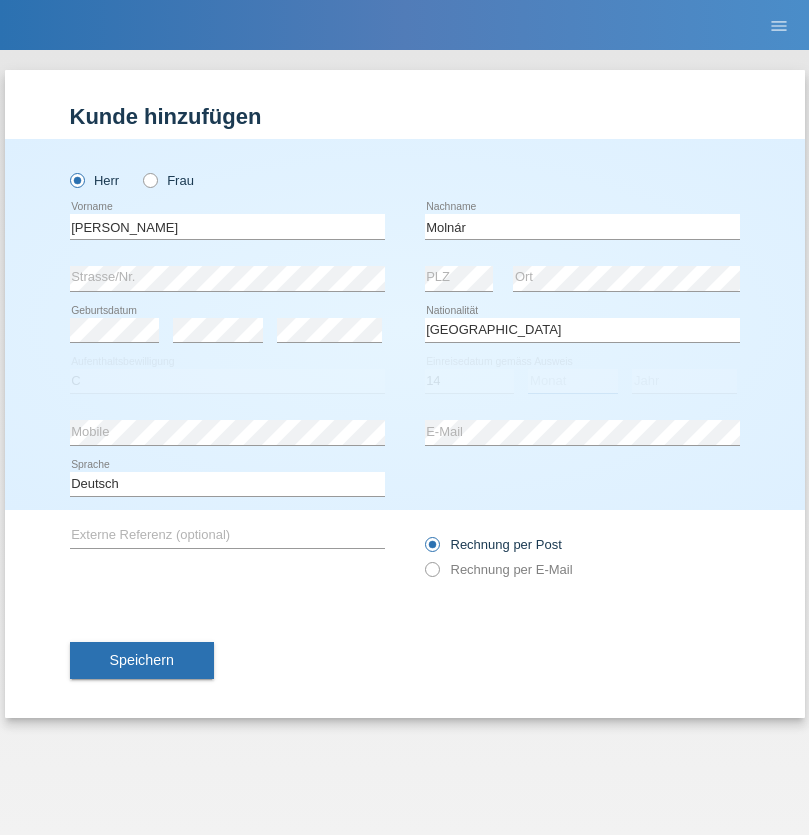 select on "03" 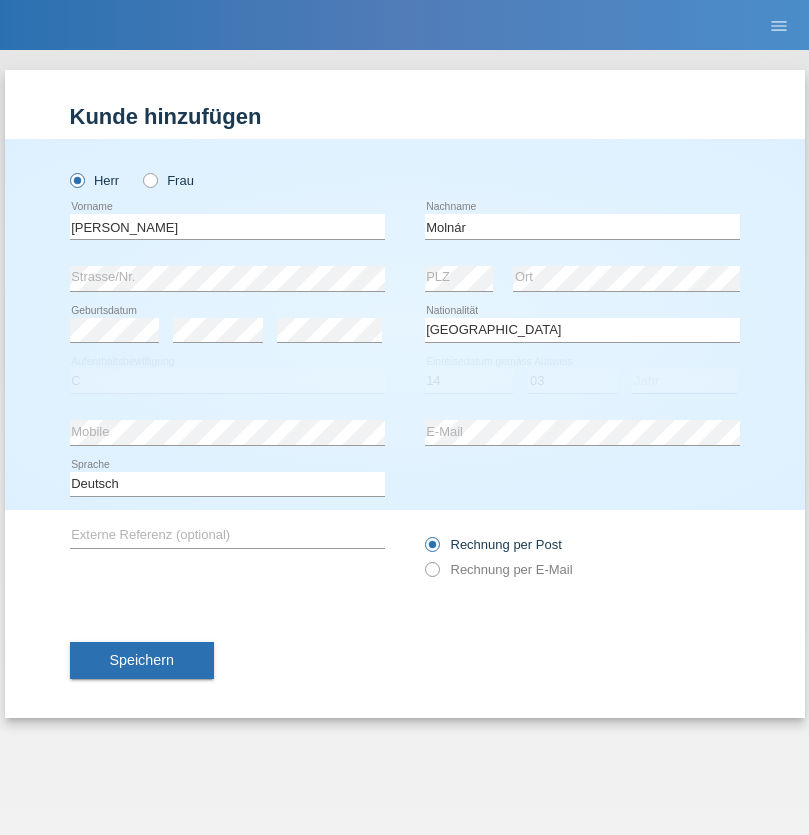 select on "2021" 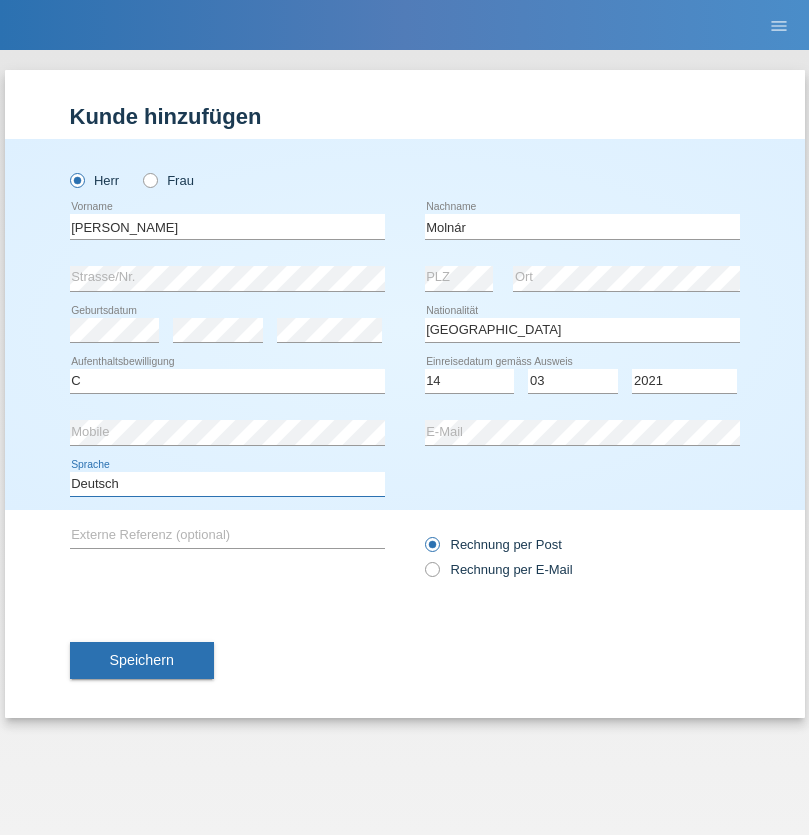 select on "en" 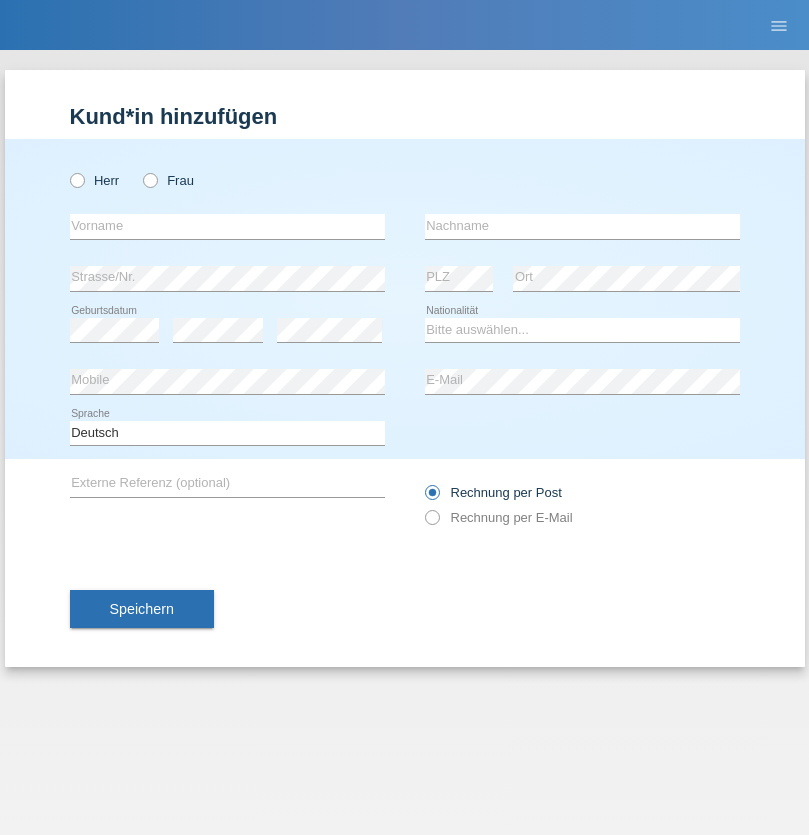 scroll, scrollTop: 0, scrollLeft: 0, axis: both 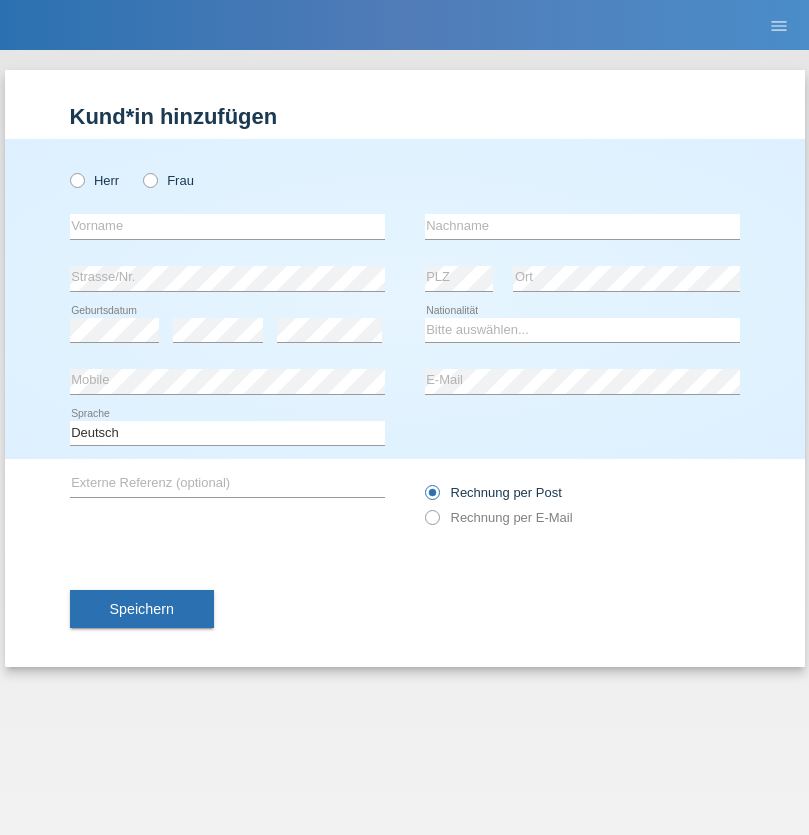 radio on "true" 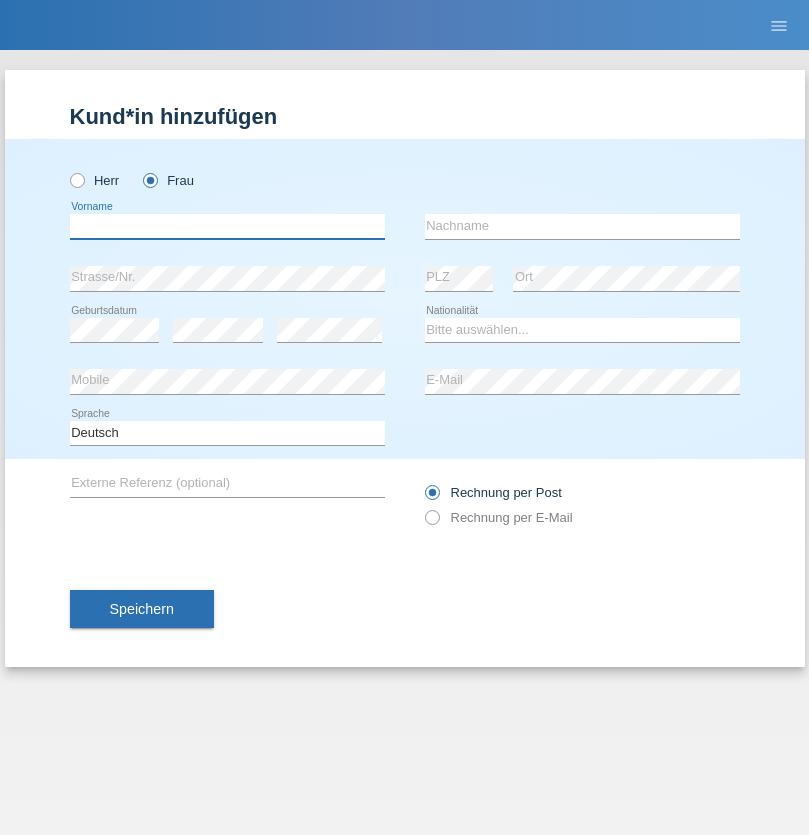 click at bounding box center (227, 226) 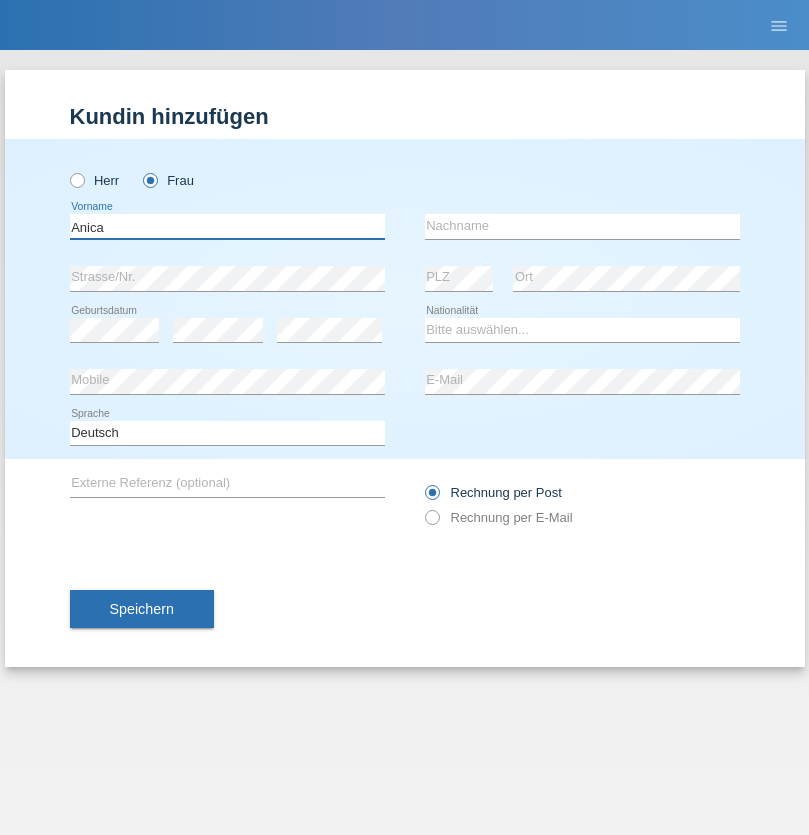 type on "Anica" 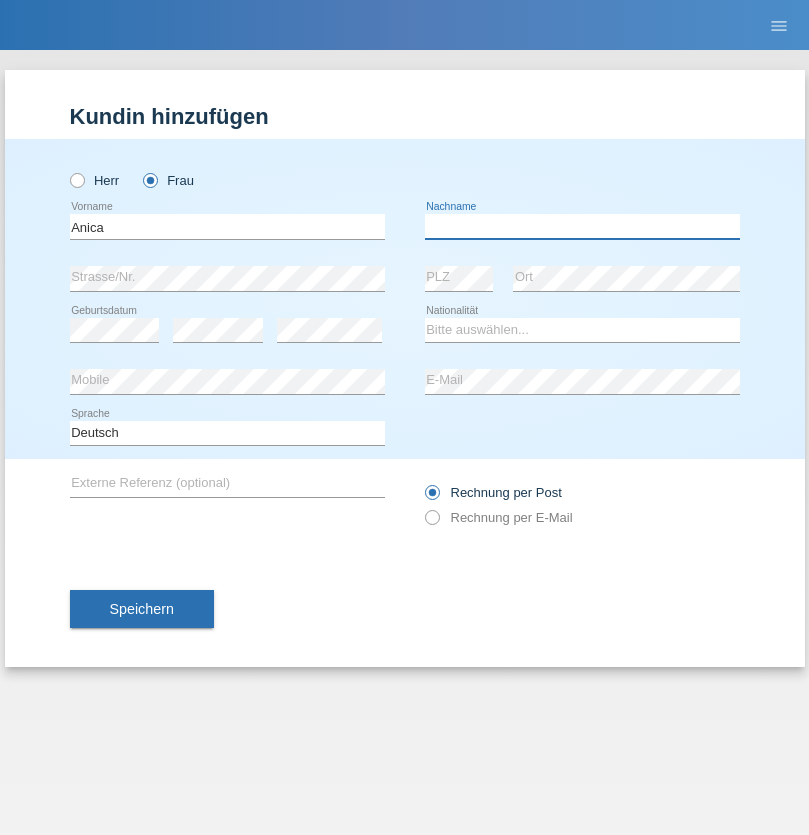 click at bounding box center [582, 226] 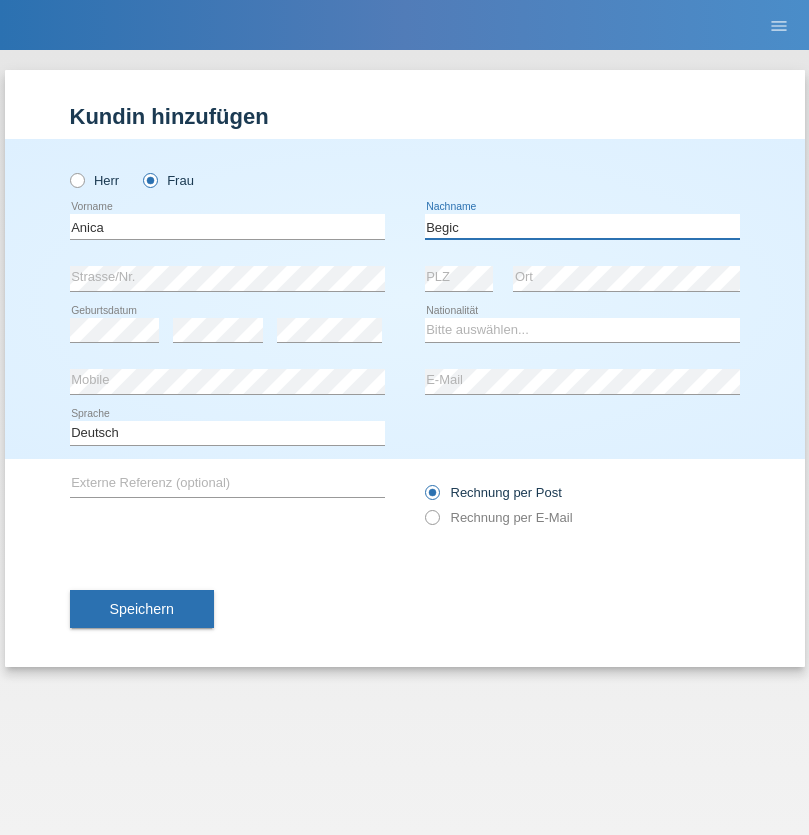 type on "Begic" 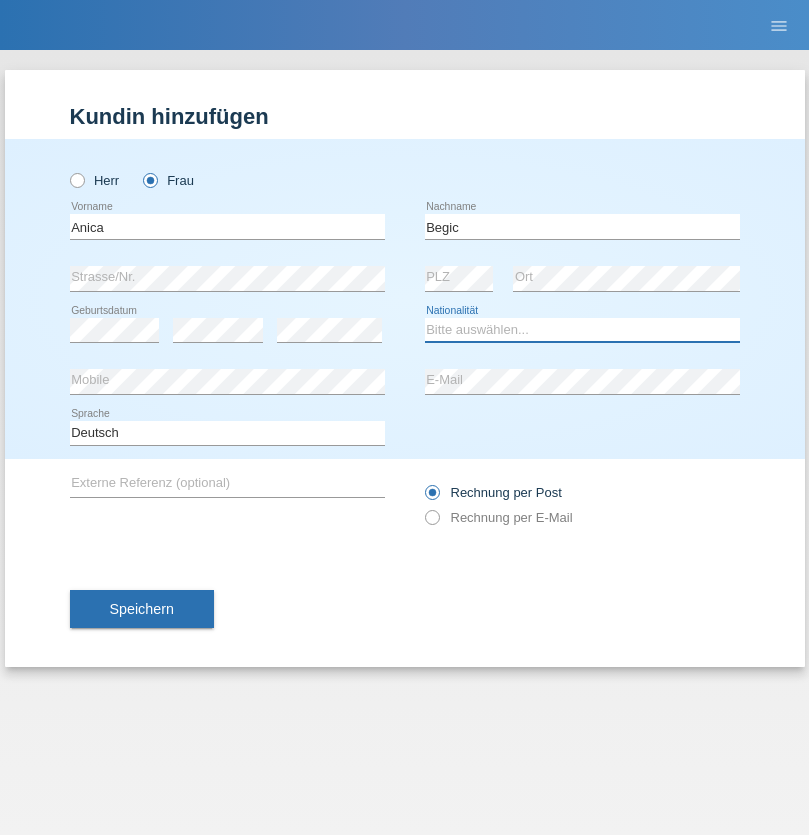 select on "CH" 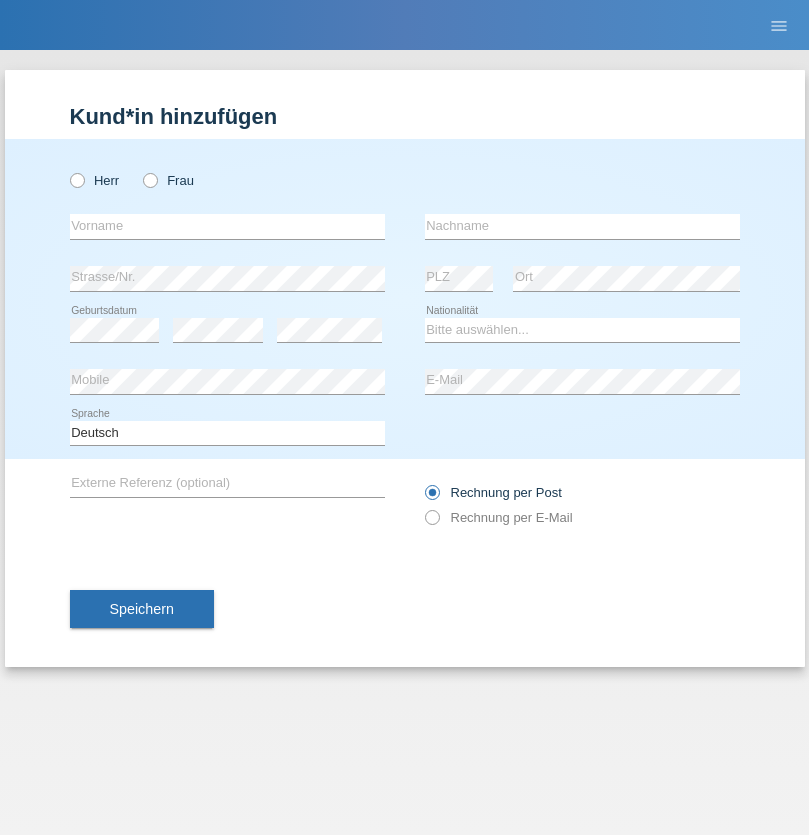 scroll, scrollTop: 0, scrollLeft: 0, axis: both 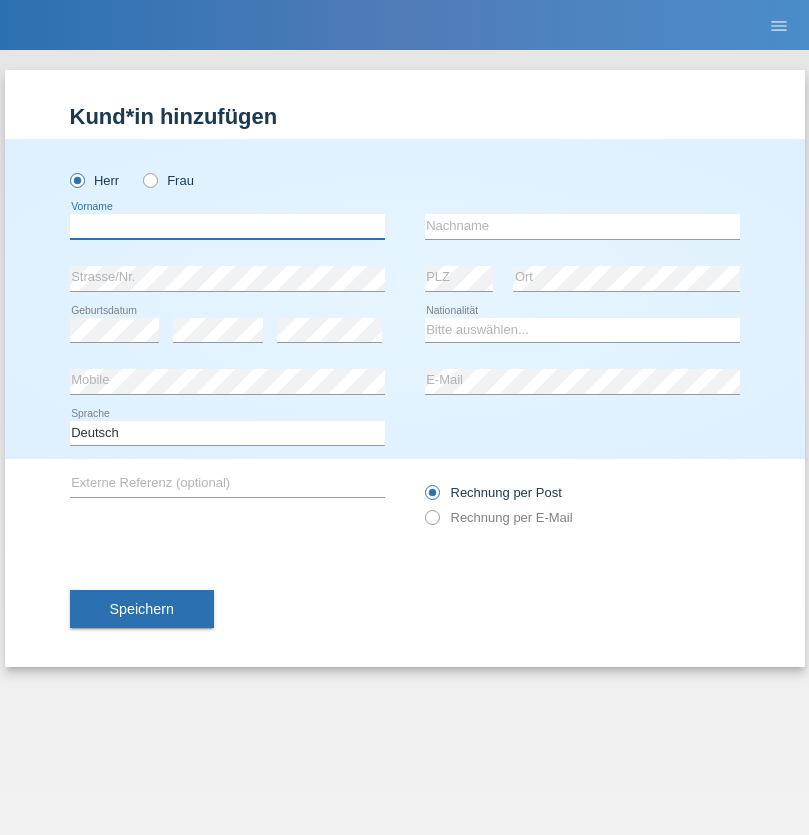 click at bounding box center [227, 226] 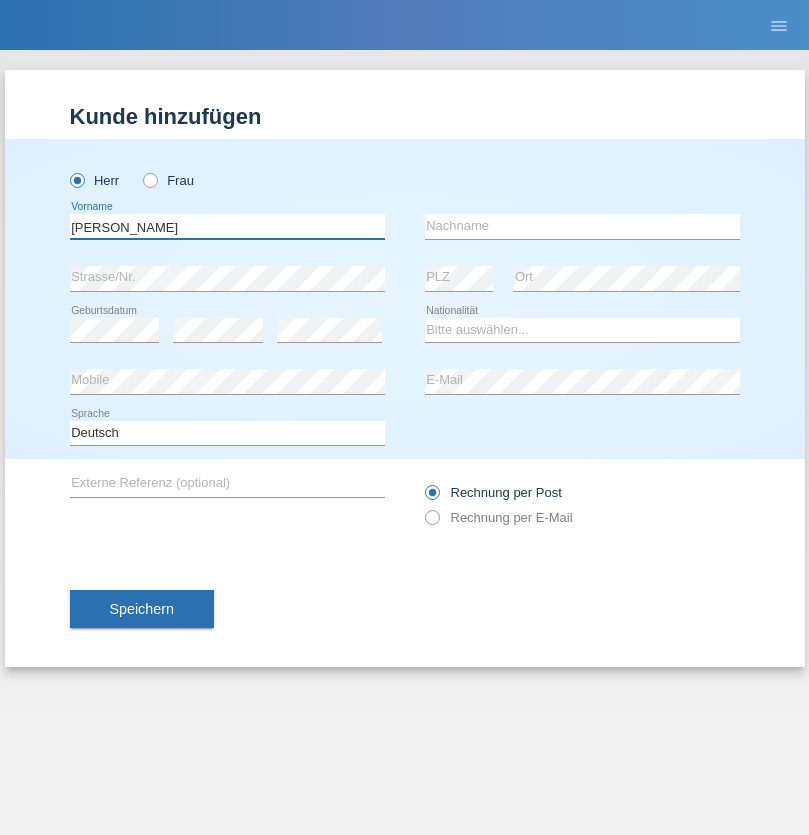 type on "[PERSON_NAME]" 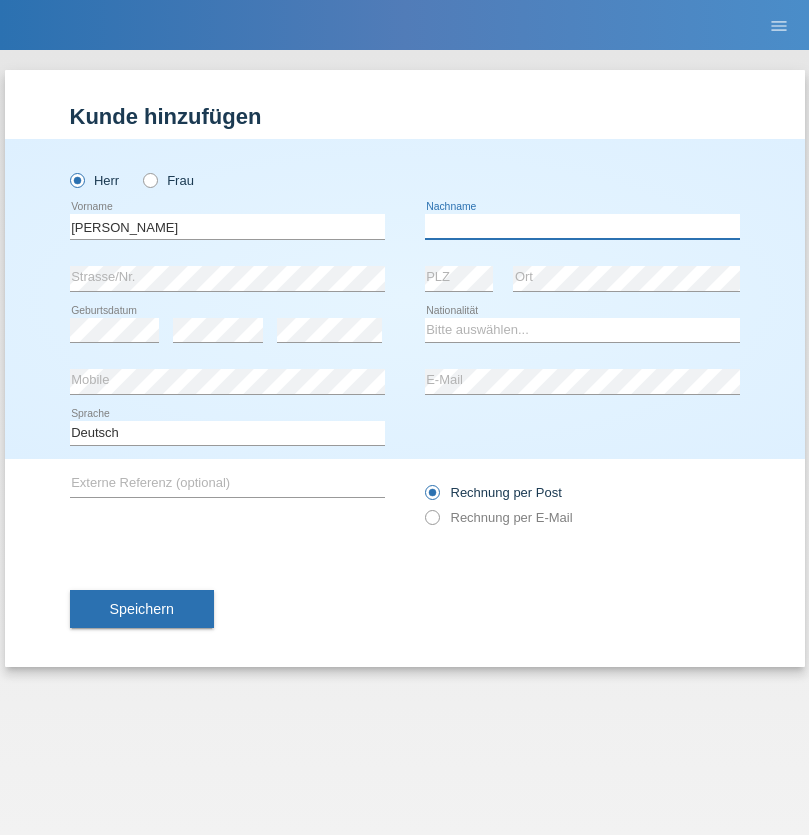 click at bounding box center (582, 226) 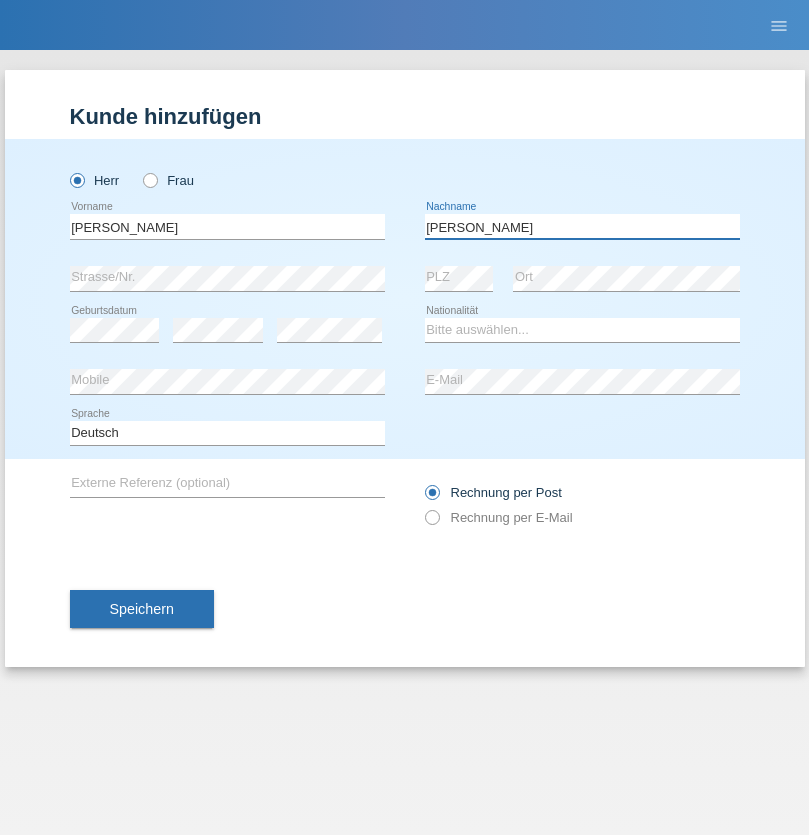 type on "[PERSON_NAME]" 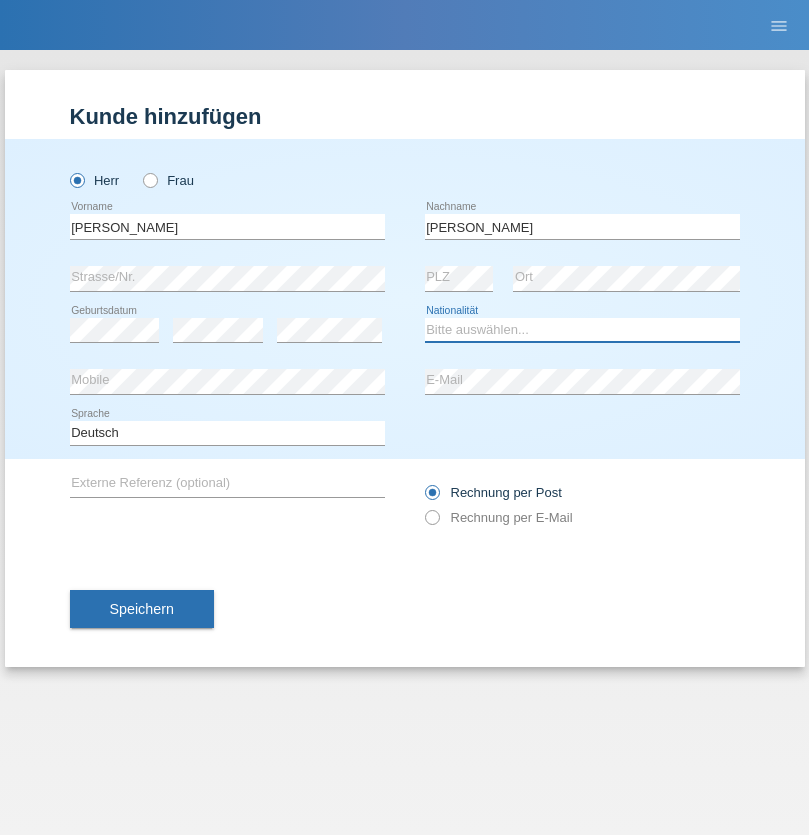 select on "CH" 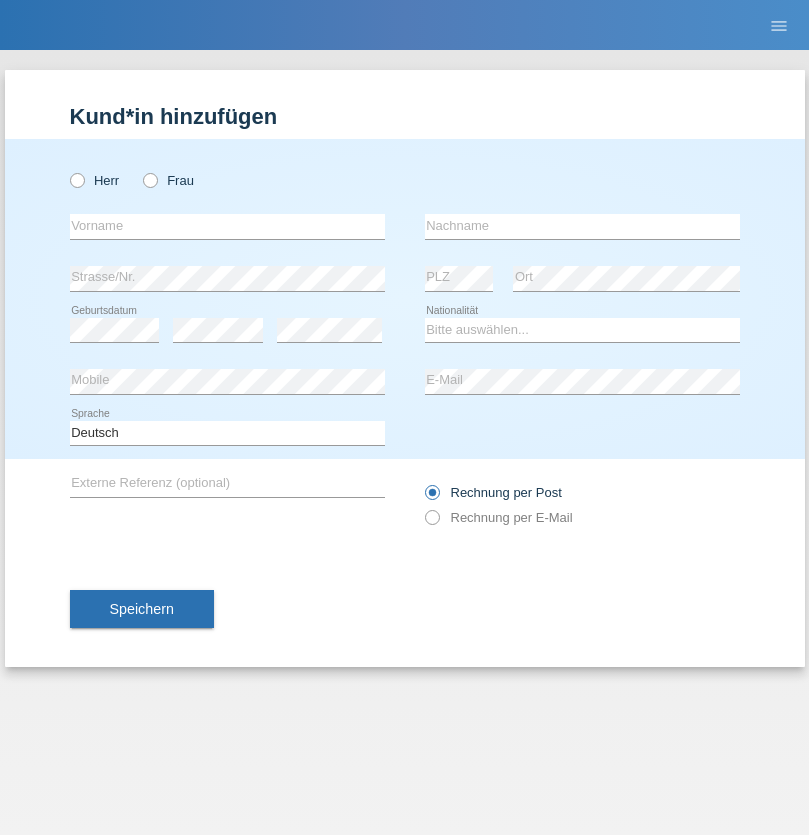 scroll, scrollTop: 0, scrollLeft: 0, axis: both 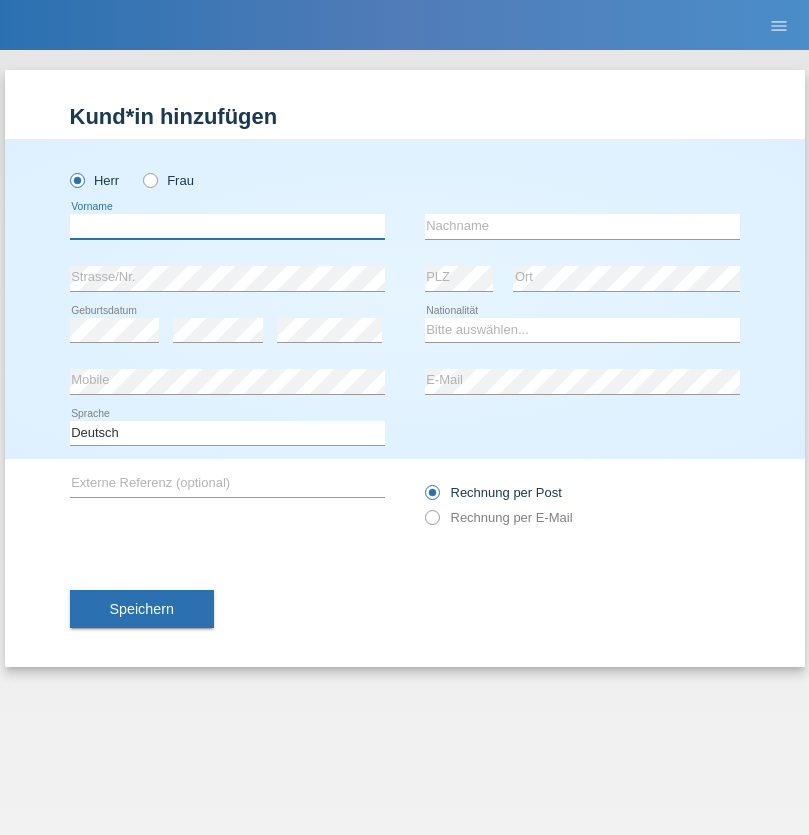 click at bounding box center (227, 226) 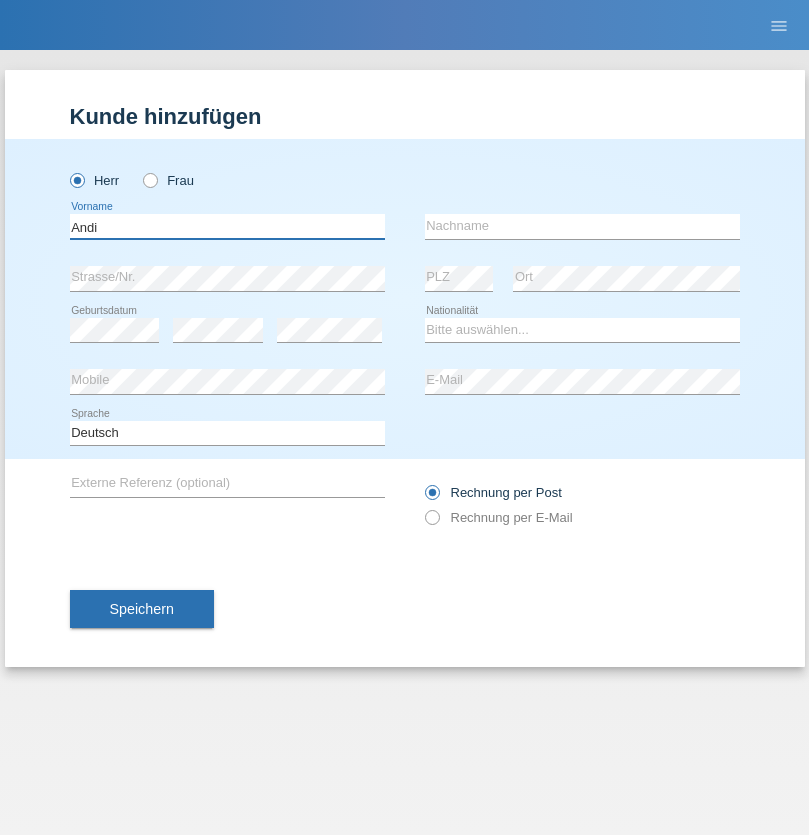 type on "Andi" 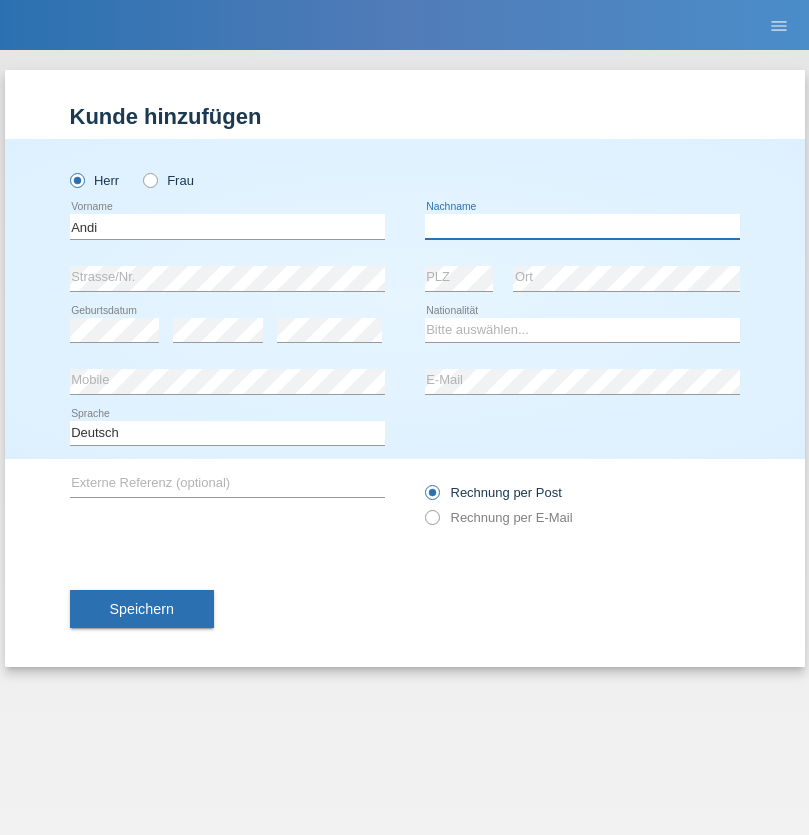 click at bounding box center (582, 226) 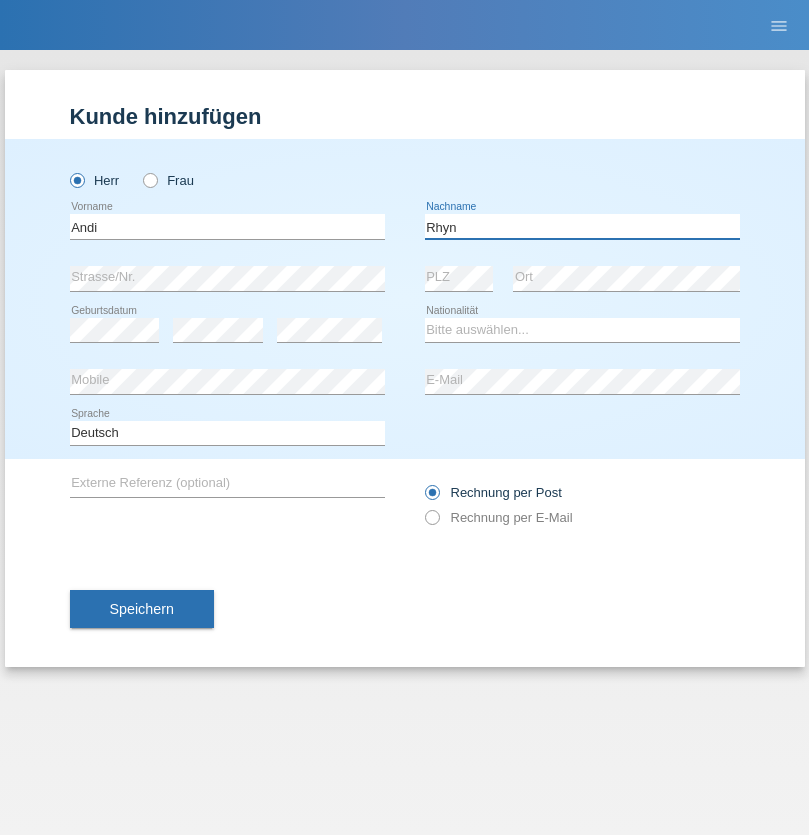 type on "Rhyn" 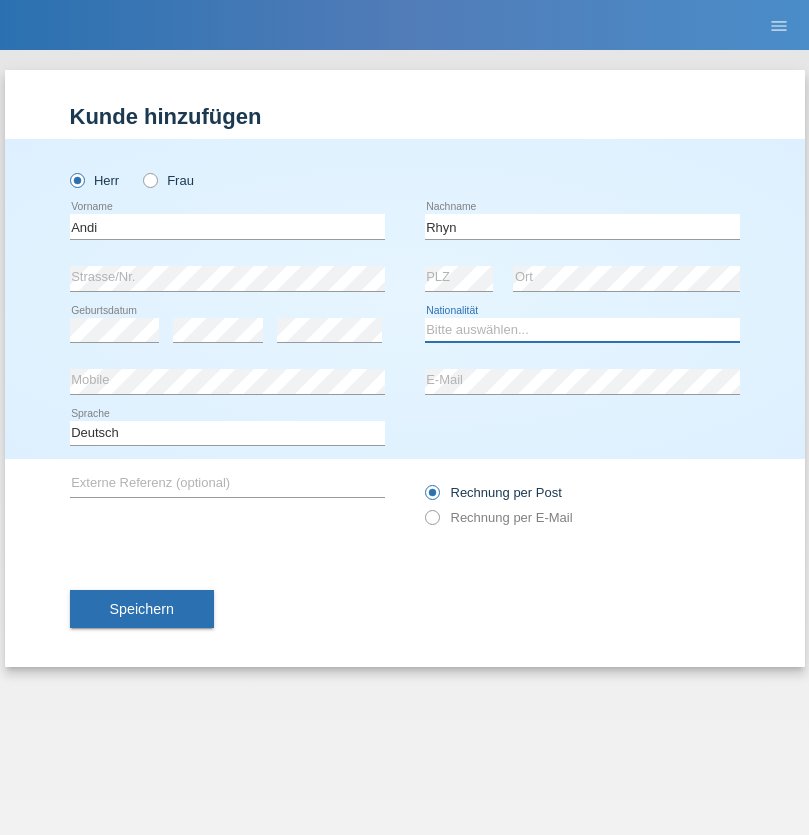 select on "CH" 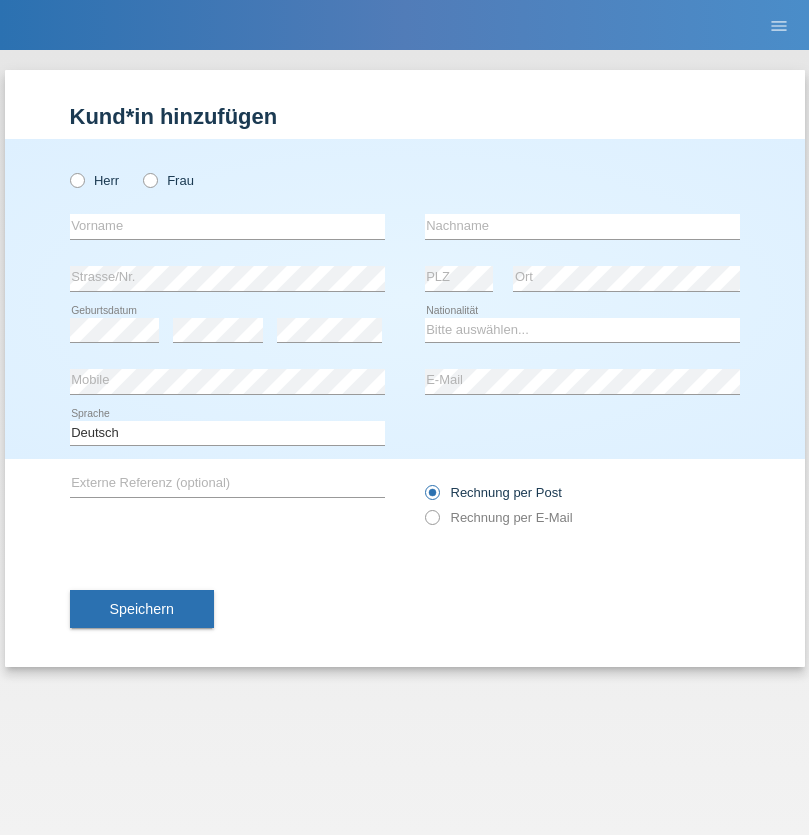 scroll, scrollTop: 0, scrollLeft: 0, axis: both 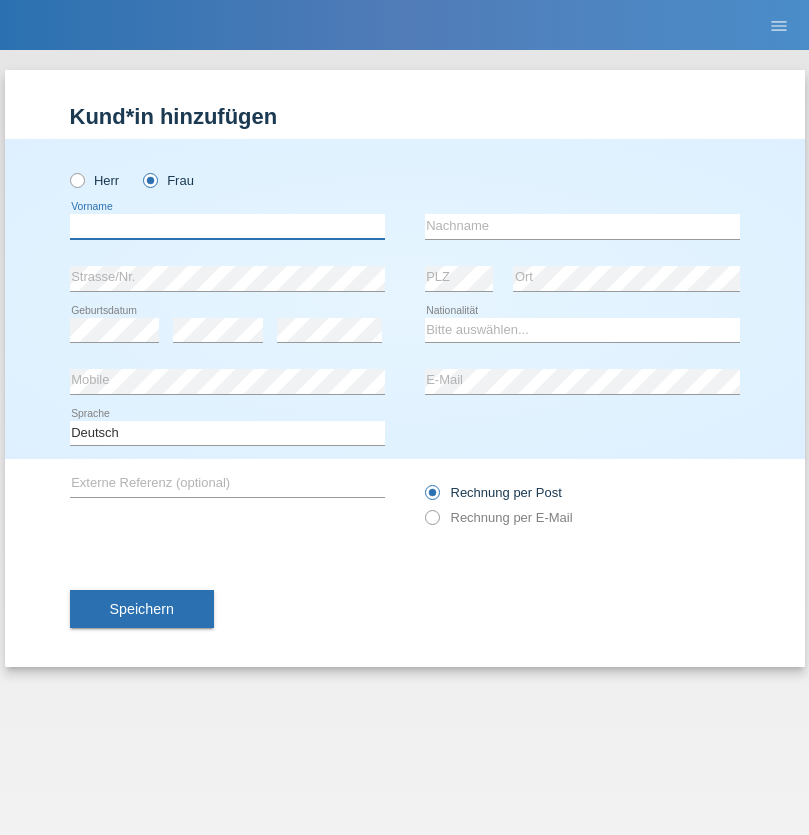 click at bounding box center [227, 226] 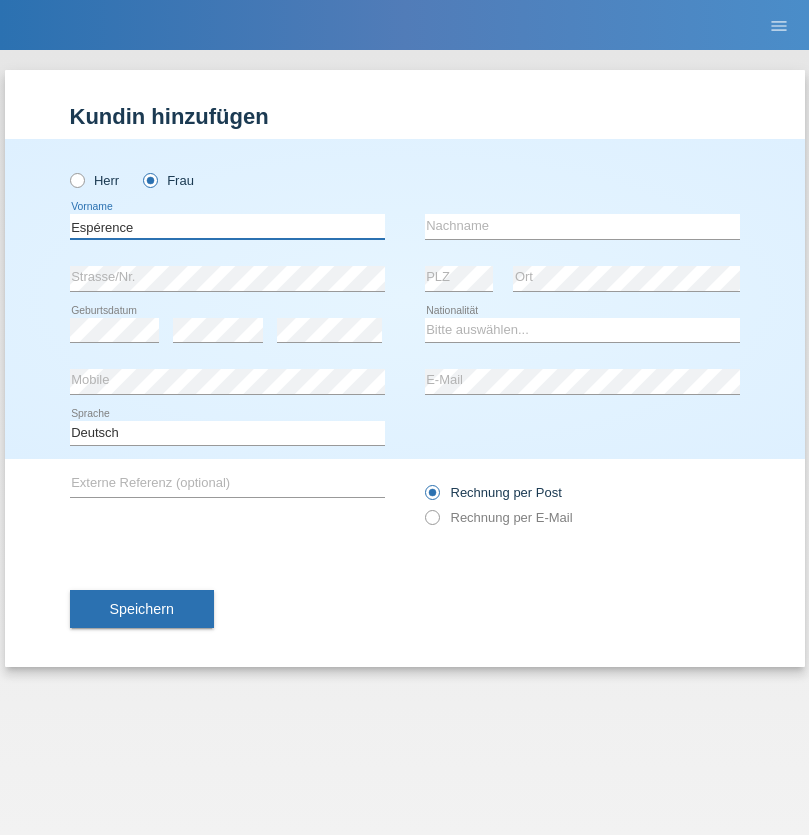 type on "Espérence" 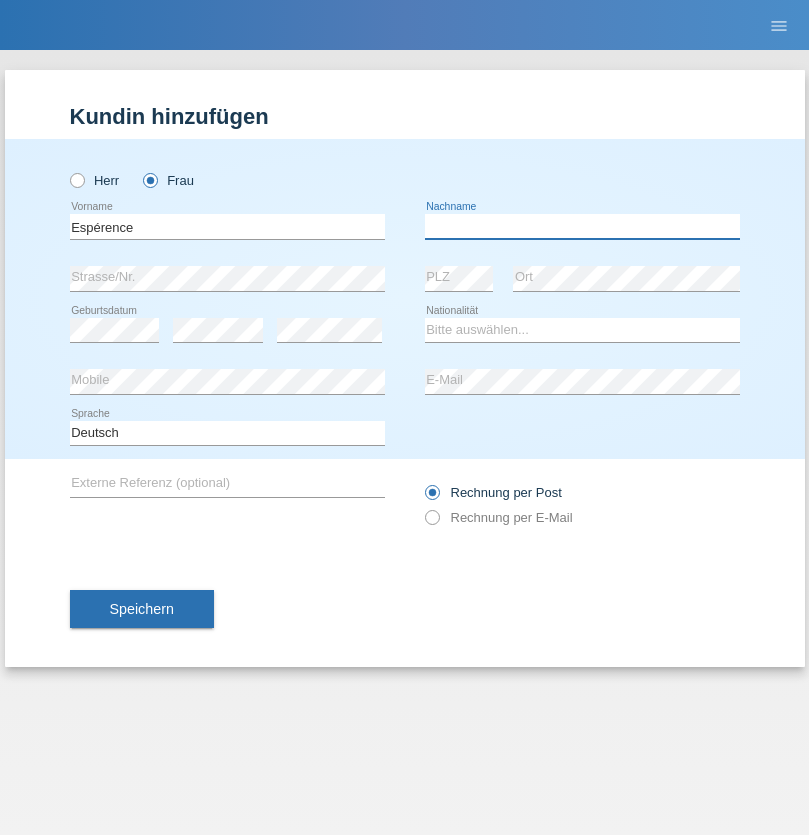 click at bounding box center (582, 226) 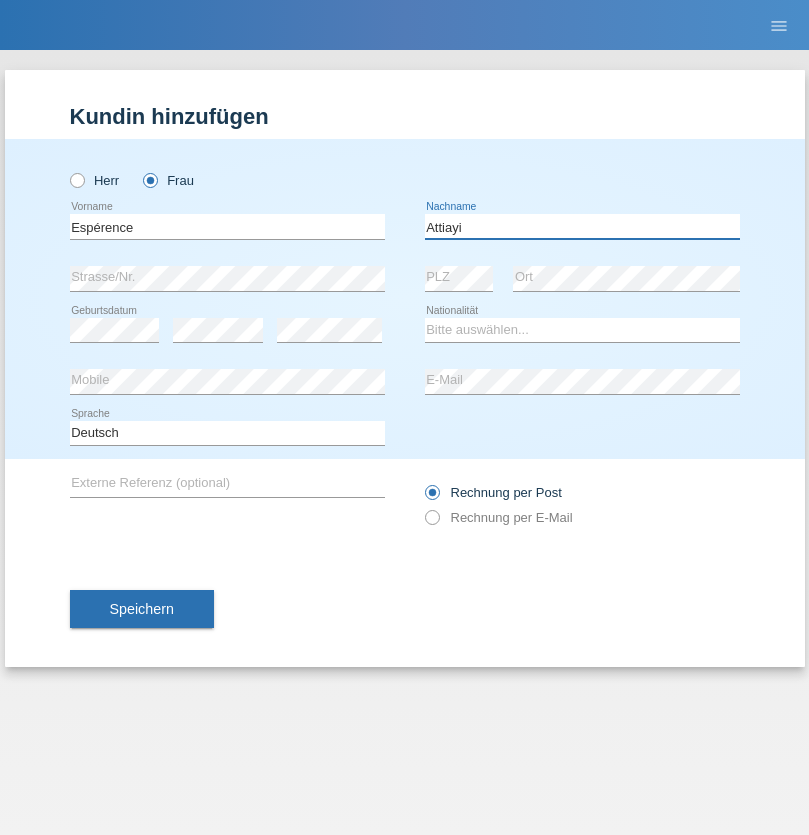 type on "Attiayi" 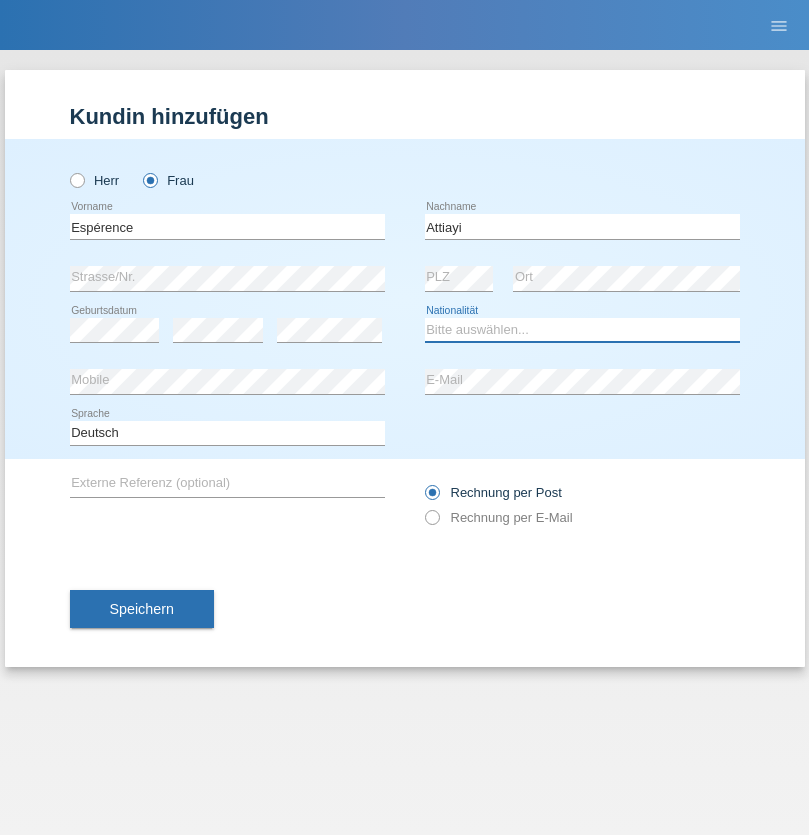 select on "CH" 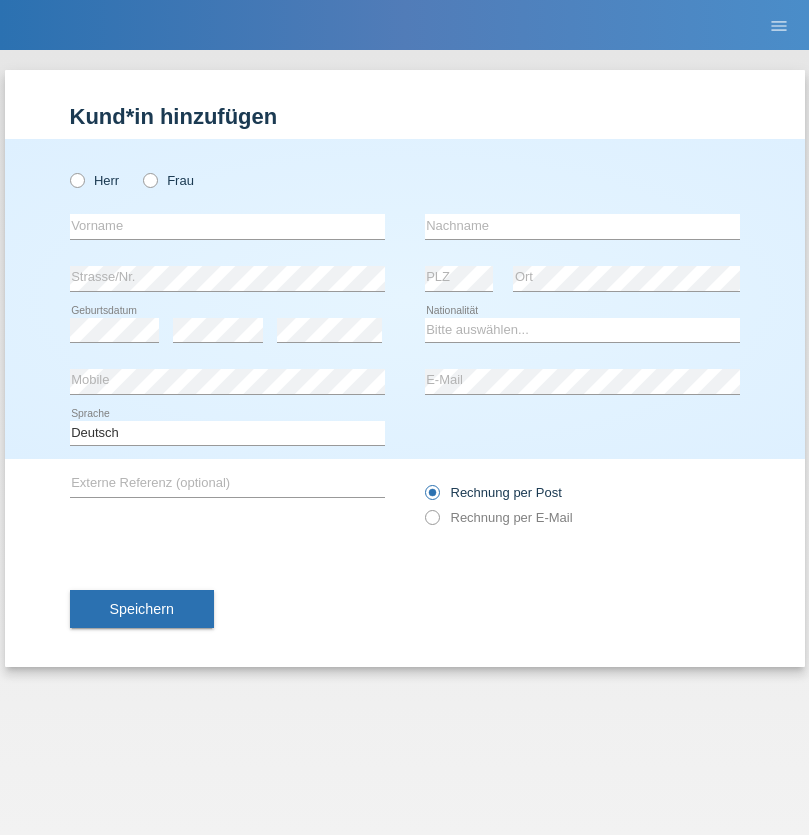 scroll, scrollTop: 0, scrollLeft: 0, axis: both 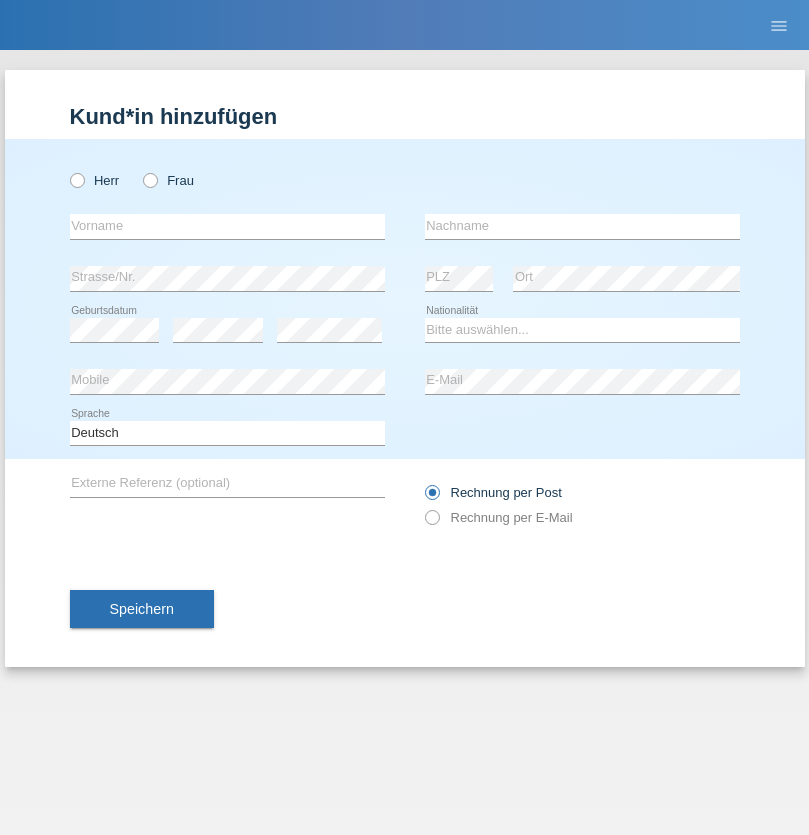 radio on "true" 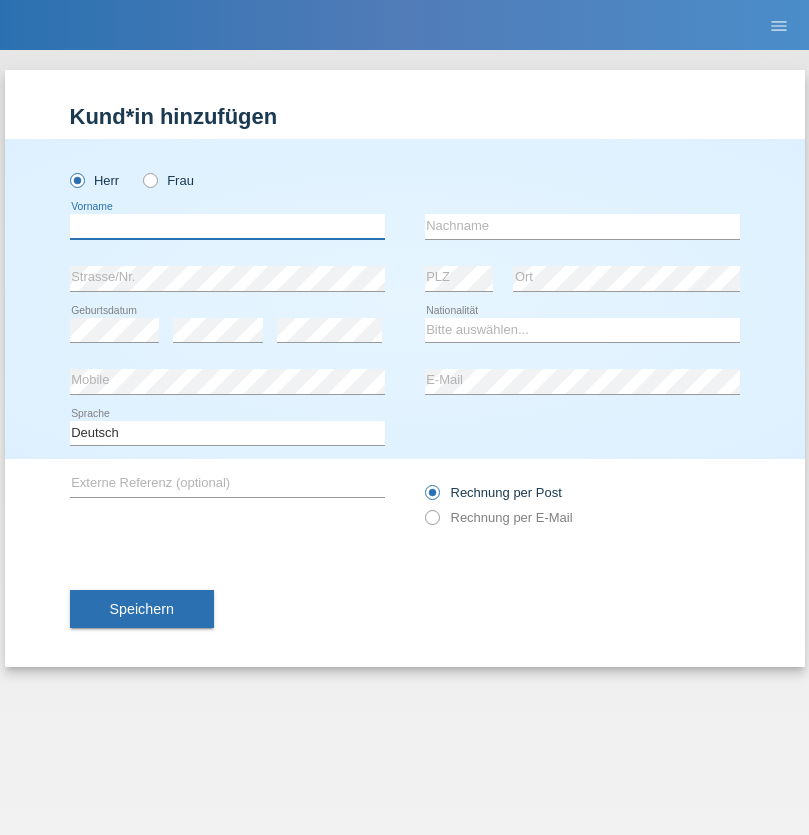 click at bounding box center [227, 226] 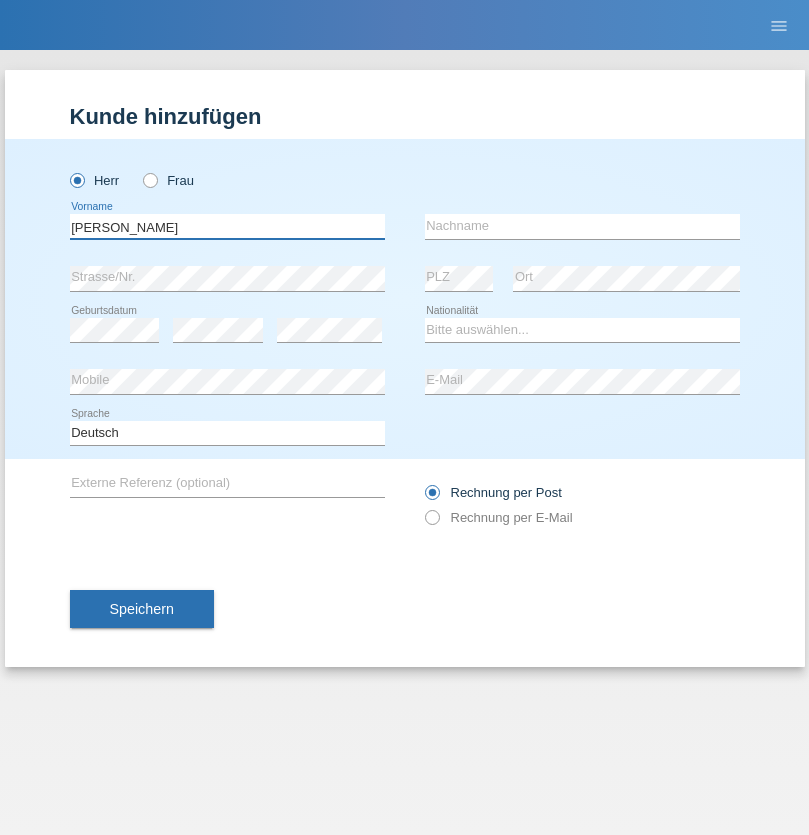 type on "[PERSON_NAME]" 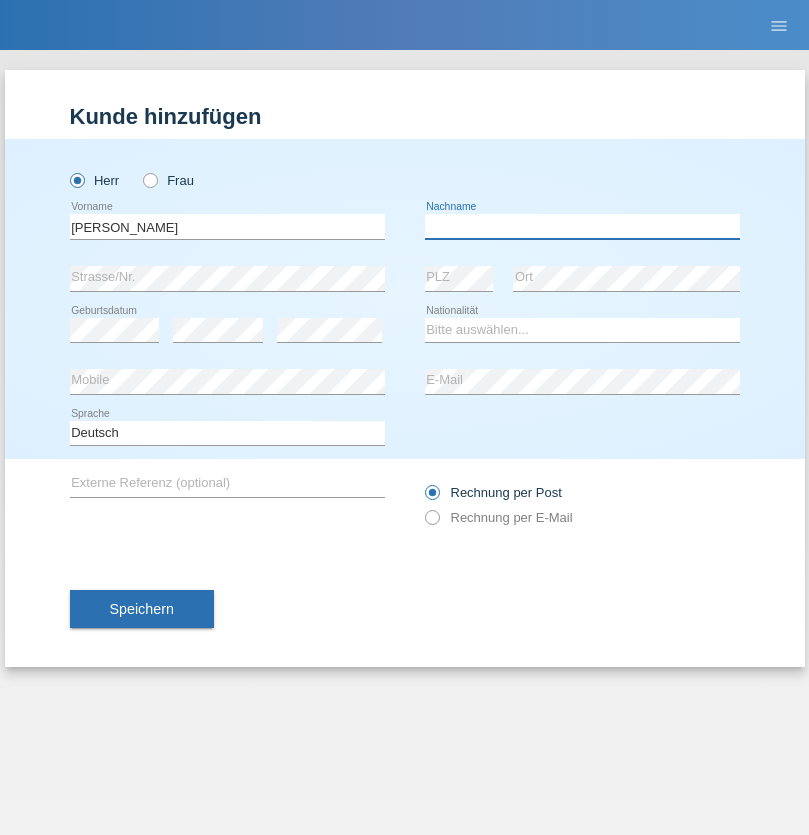 click at bounding box center [582, 226] 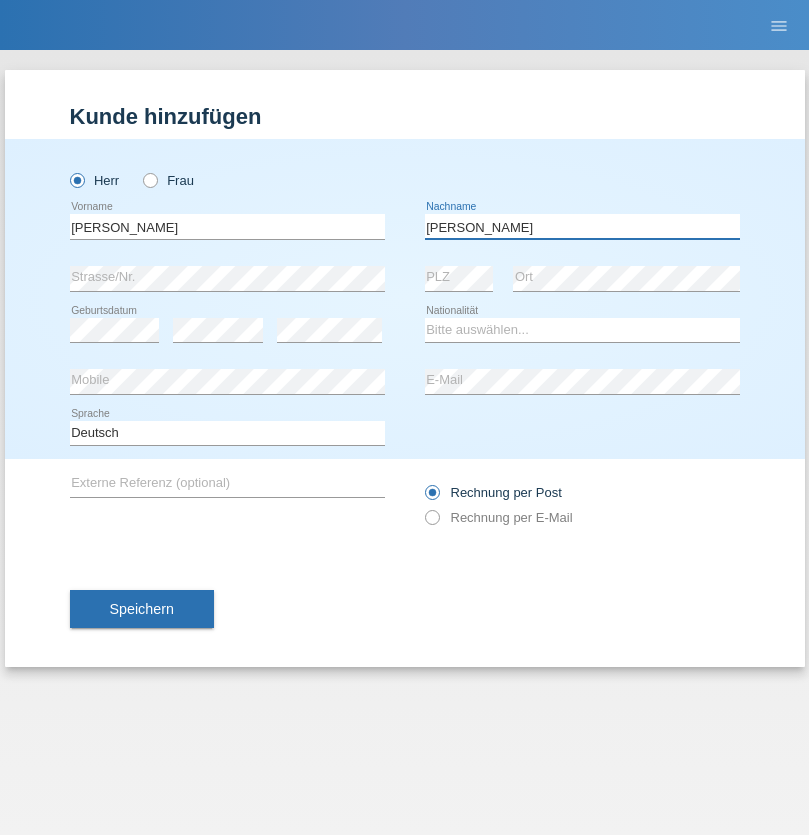 type on "Chetelat" 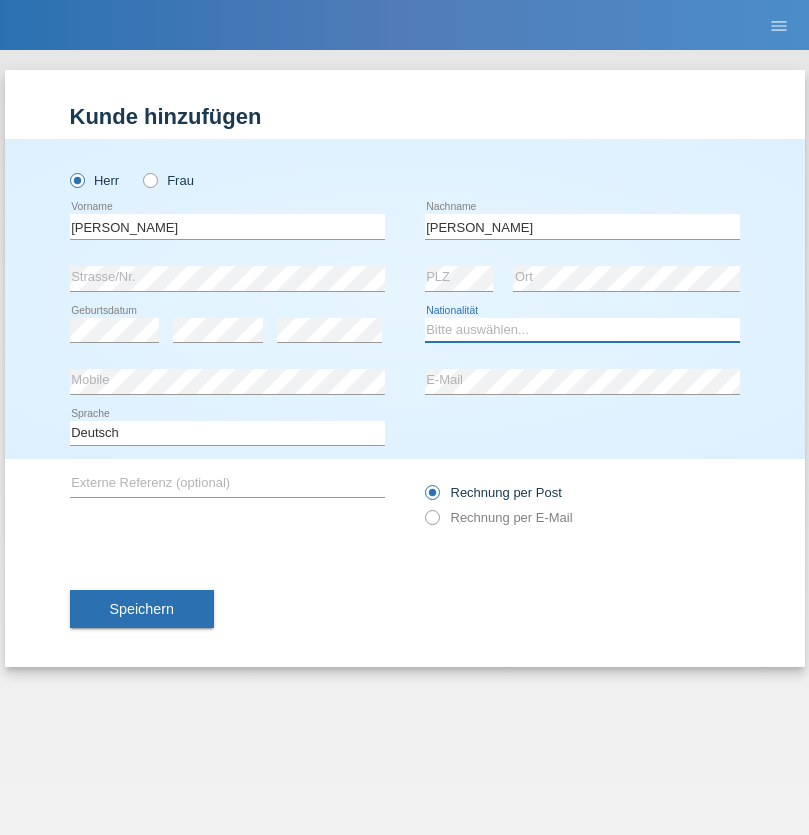 select on "CH" 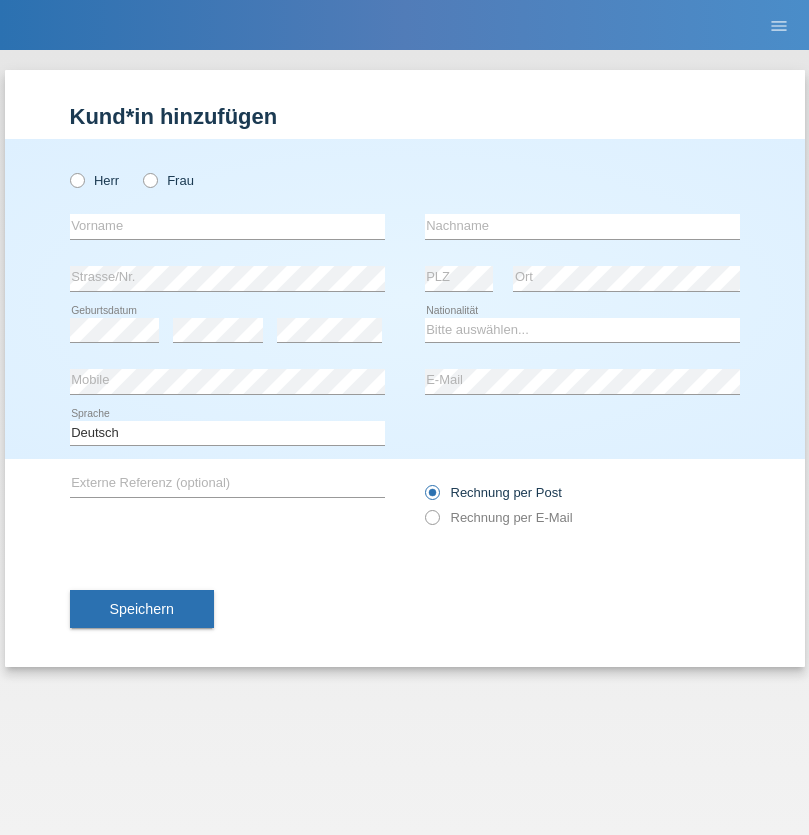 scroll, scrollTop: 0, scrollLeft: 0, axis: both 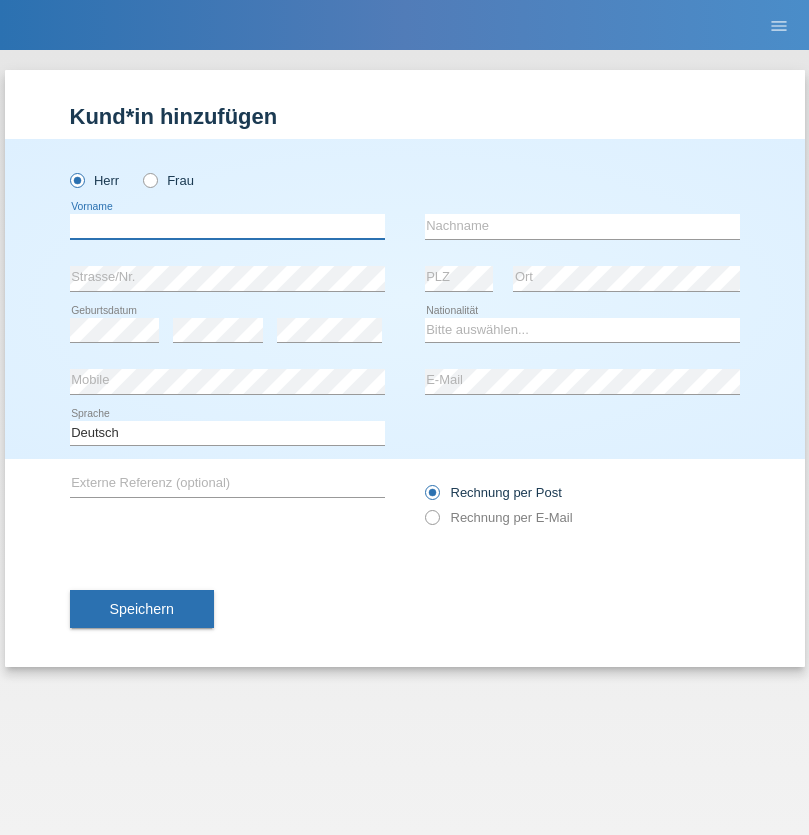 click at bounding box center [227, 226] 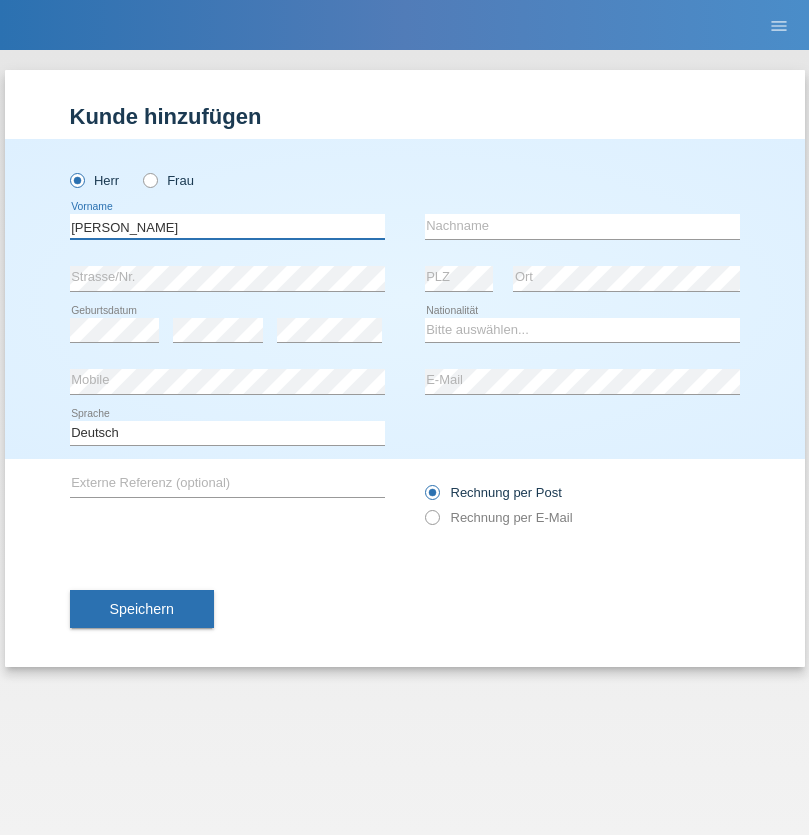 type on "[PERSON_NAME]" 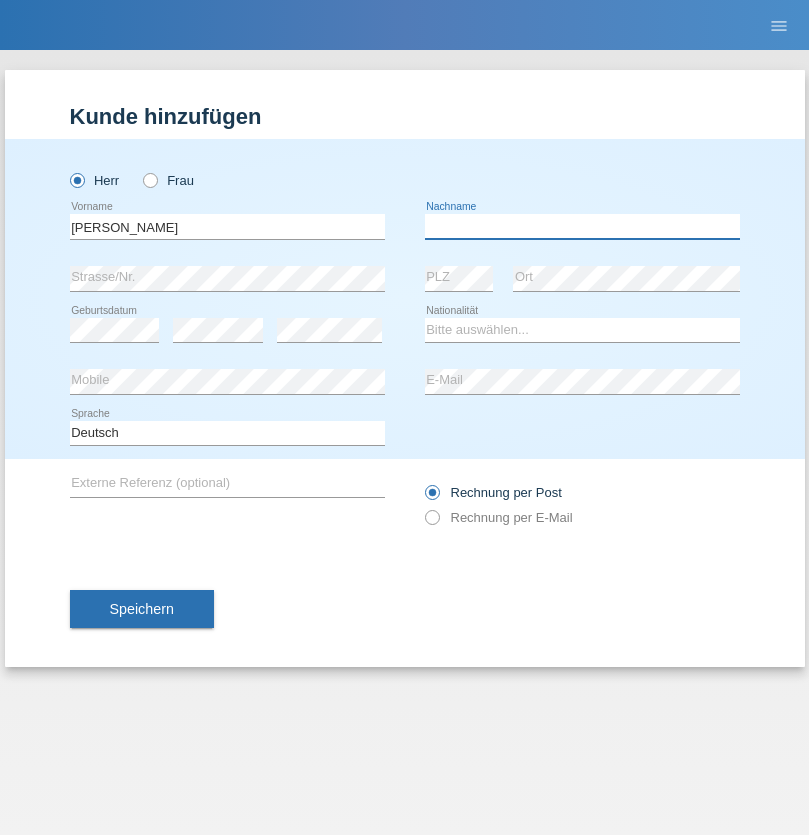 click at bounding box center [582, 226] 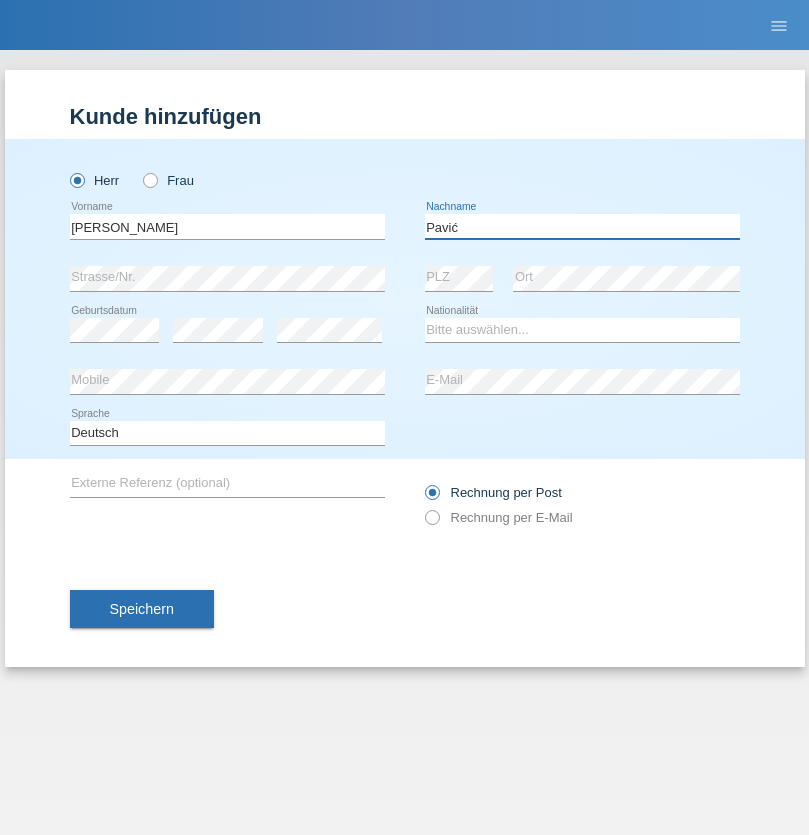 type on "Pavić" 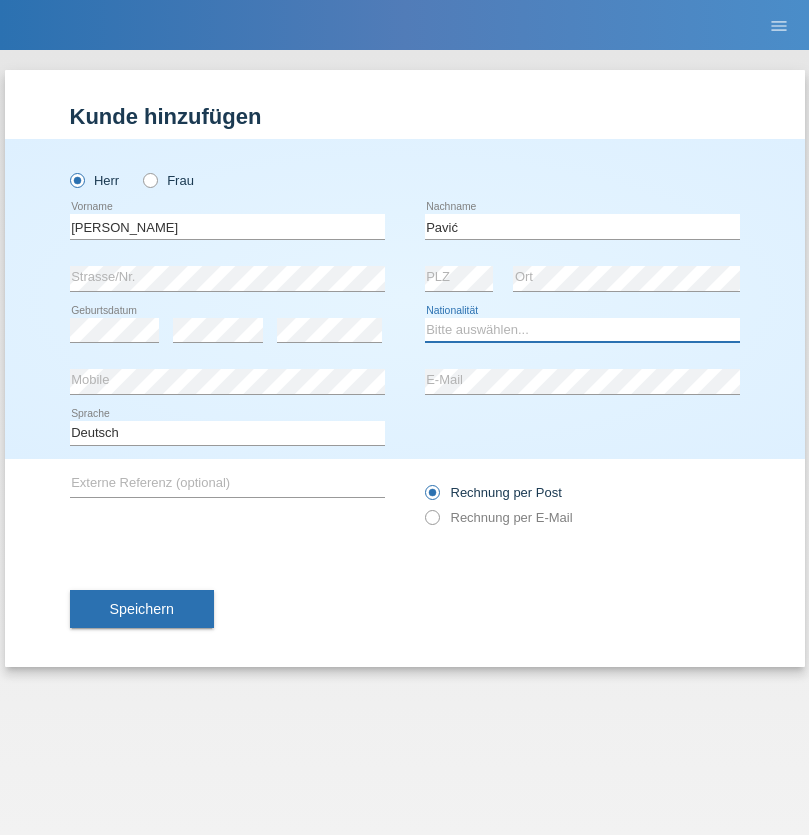select on "HR" 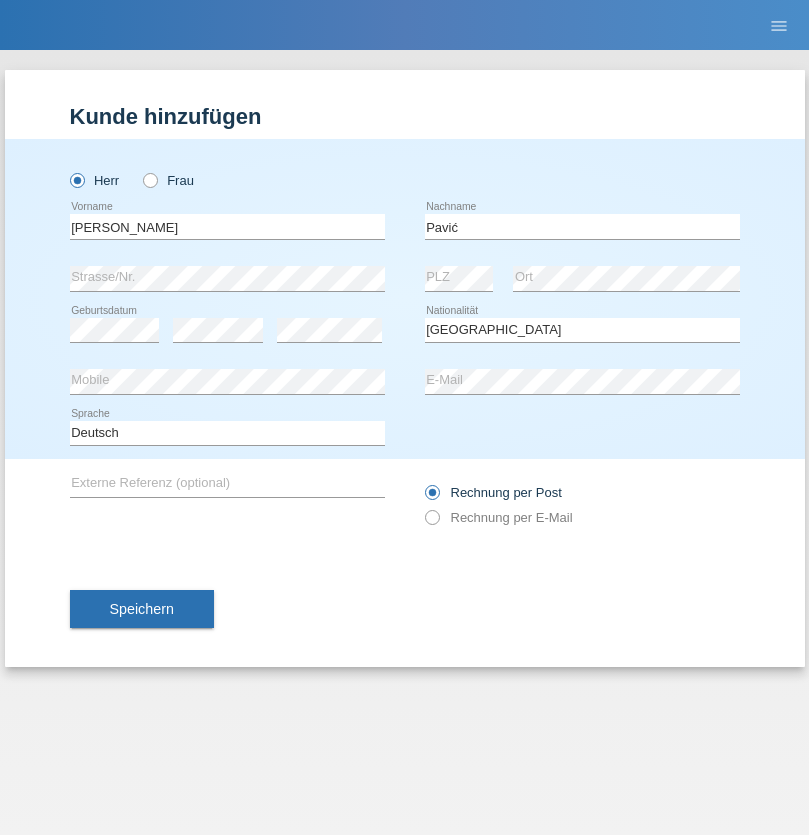 select on "C" 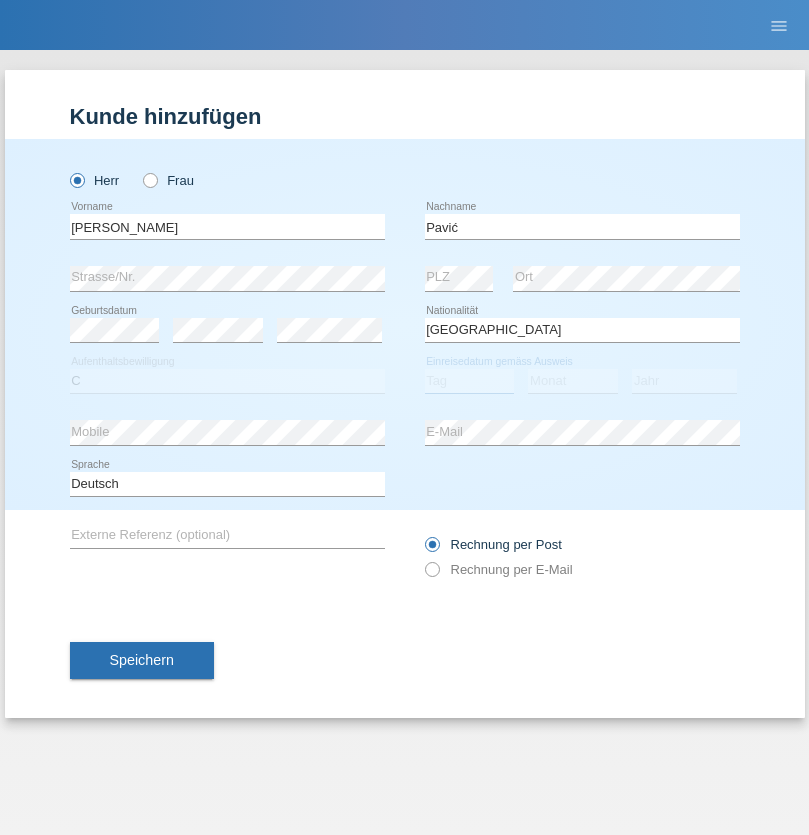 select on "21" 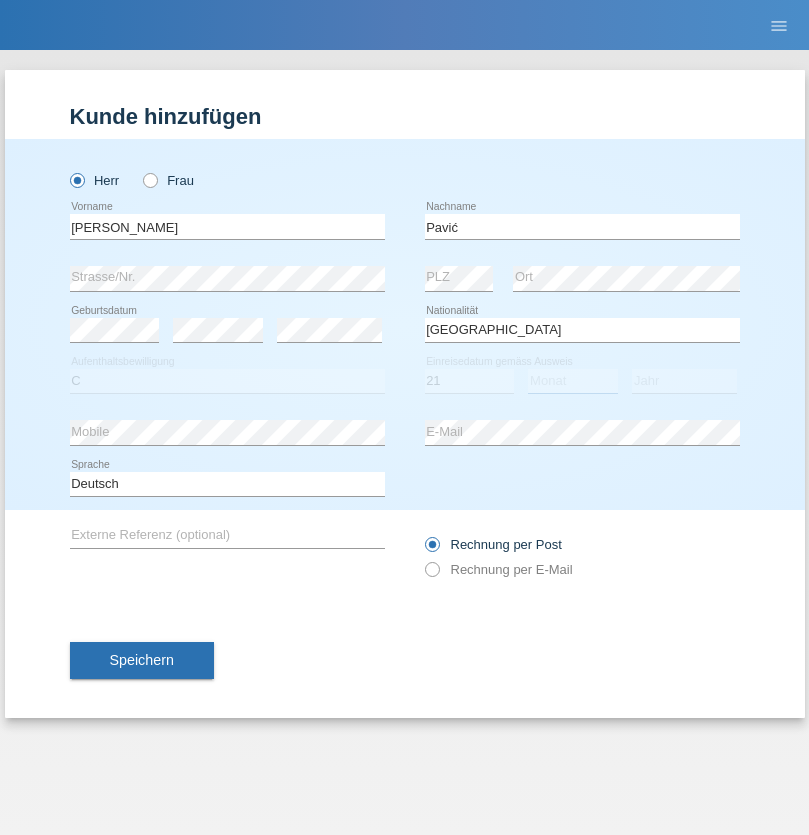 select on "04" 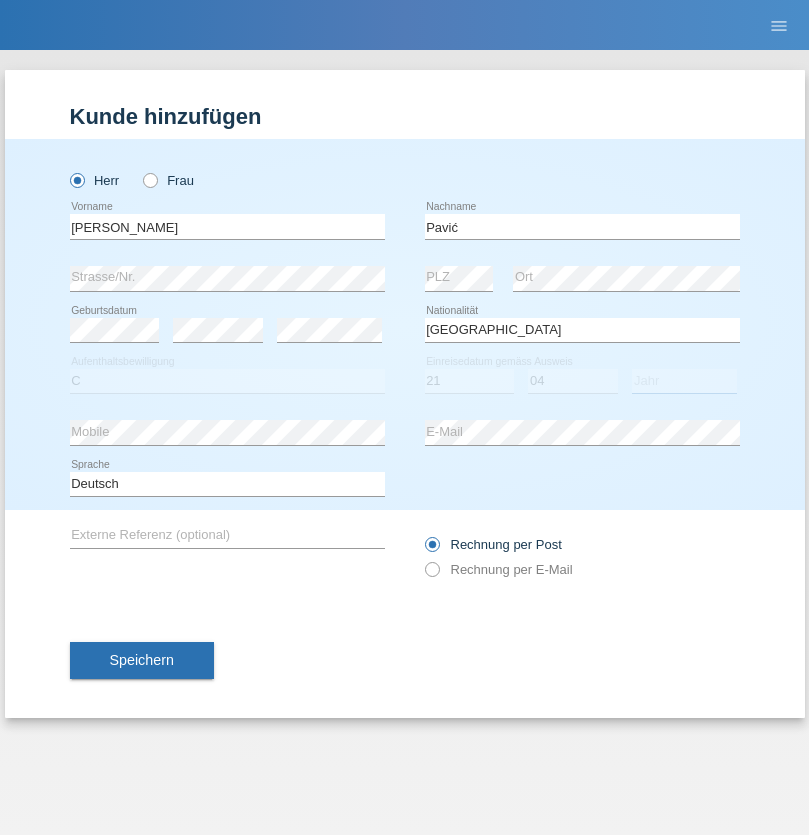 select on "2006" 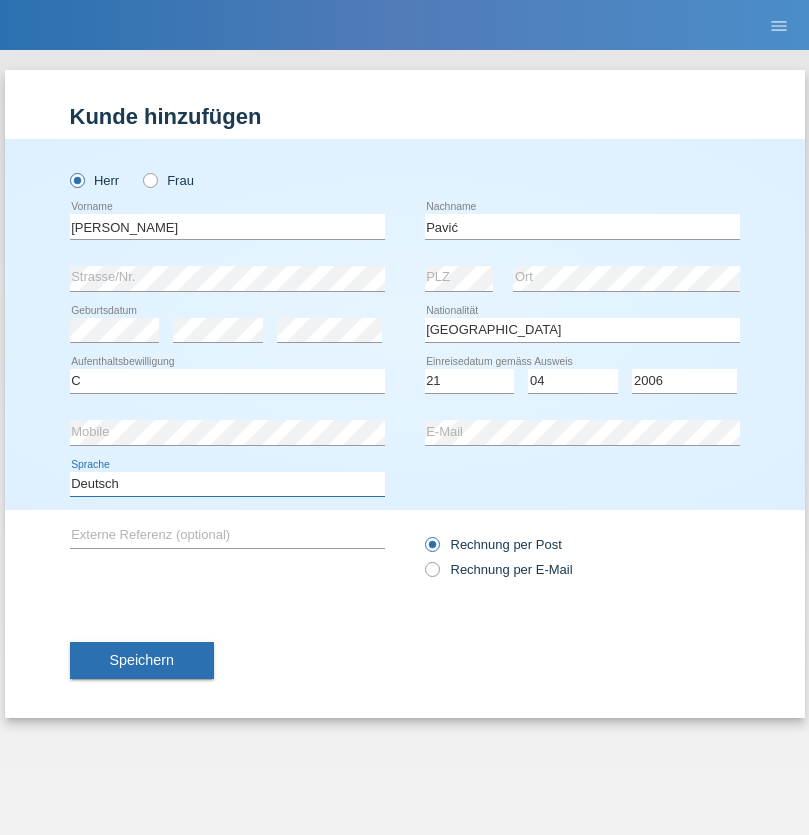 select on "en" 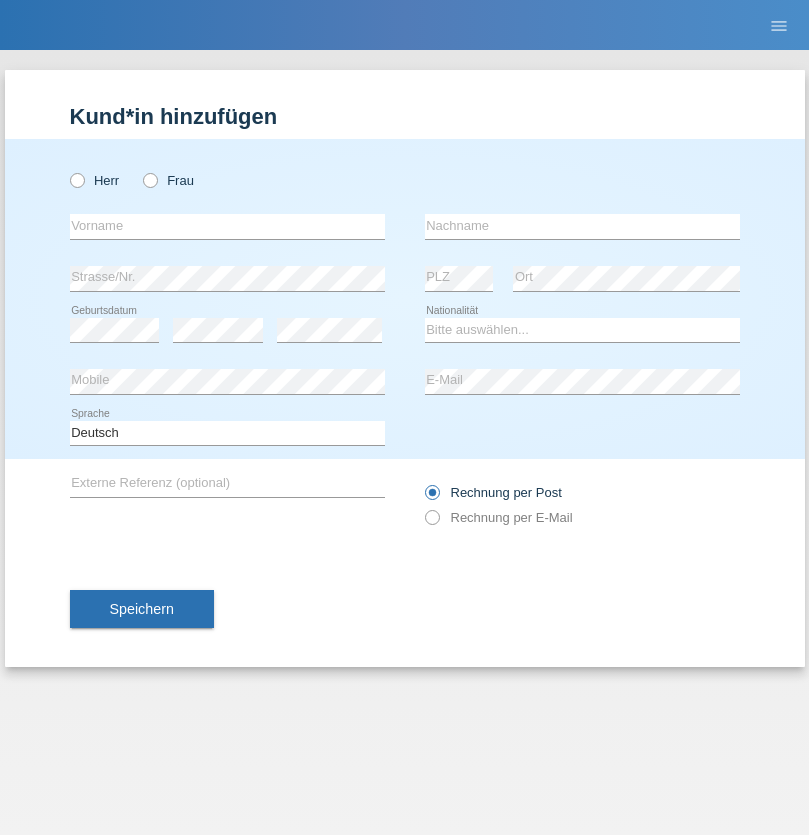 scroll, scrollTop: 0, scrollLeft: 0, axis: both 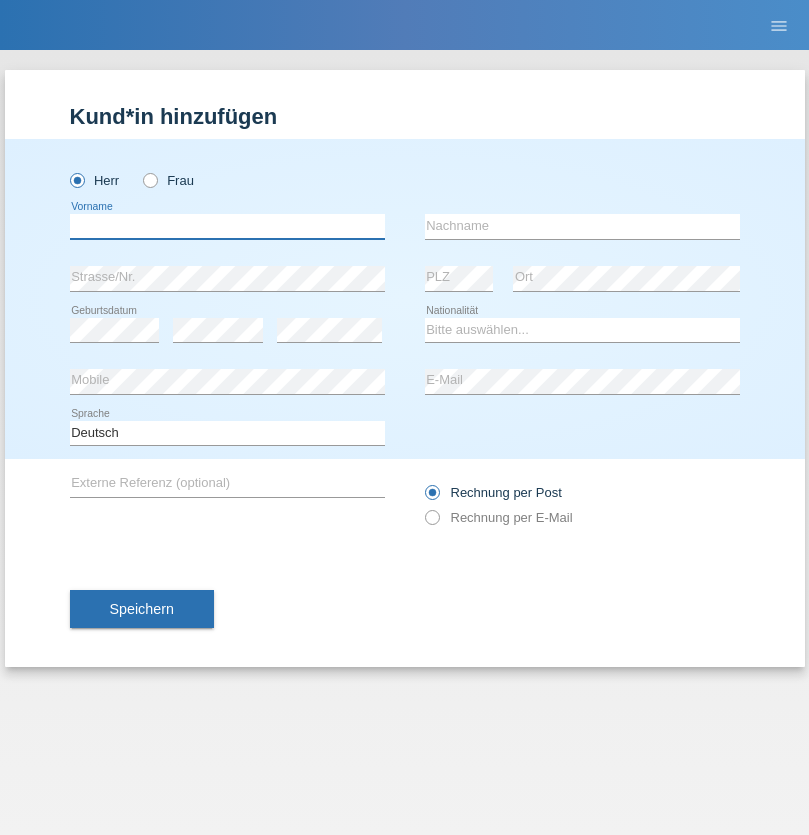 click at bounding box center [227, 226] 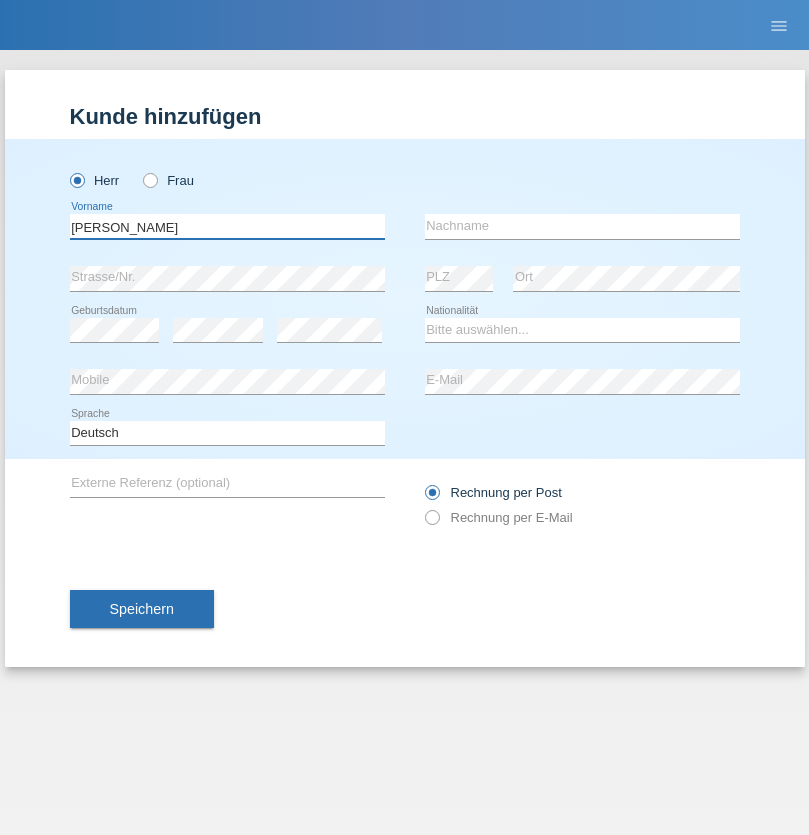 type on "Artur" 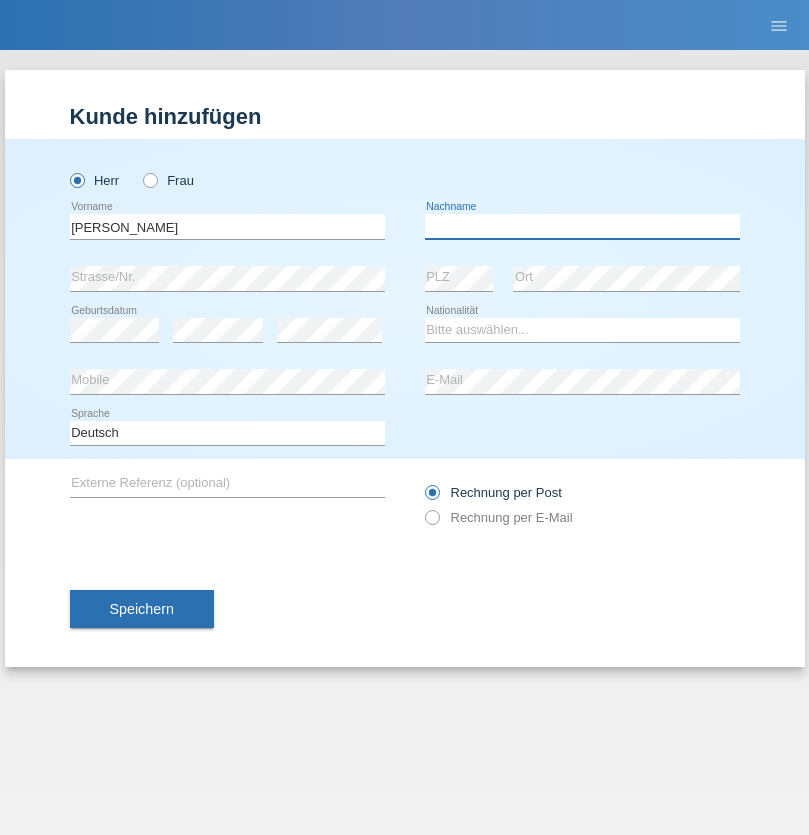 click at bounding box center (582, 226) 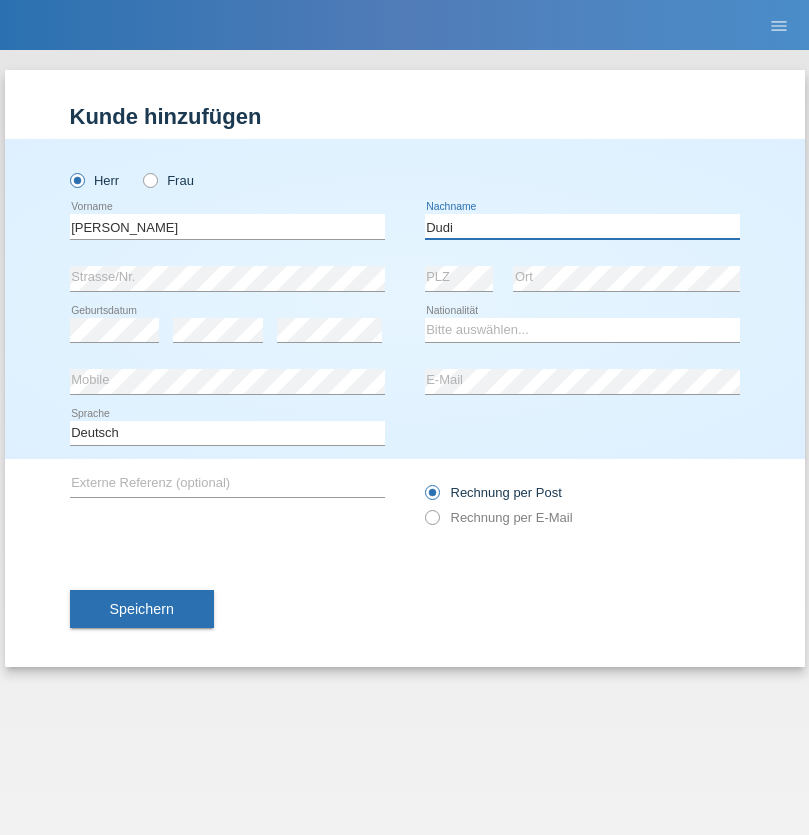type on "Dudi" 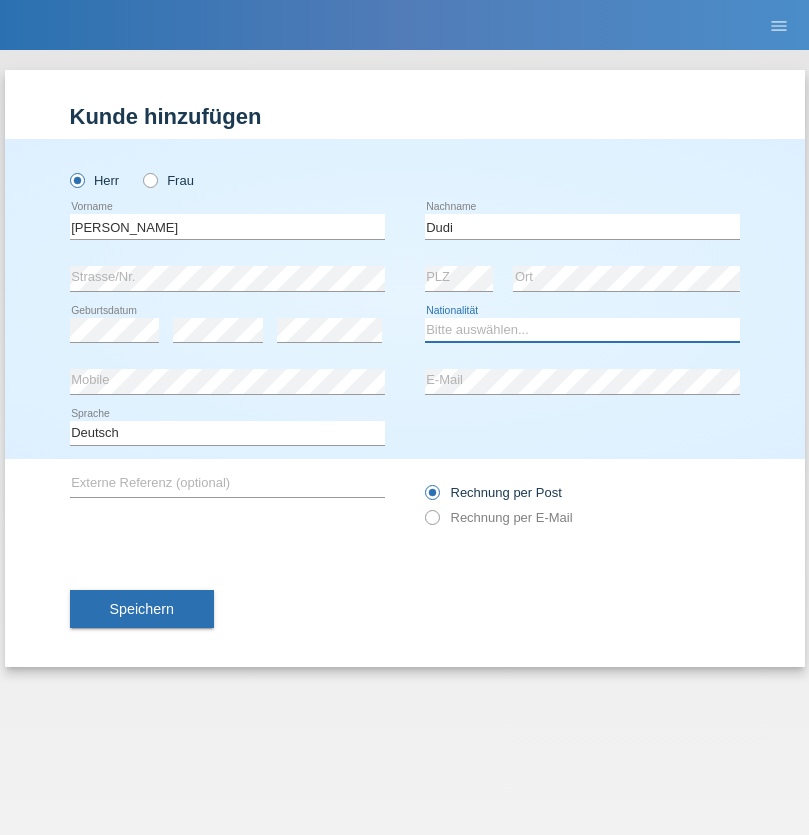 select on "SK" 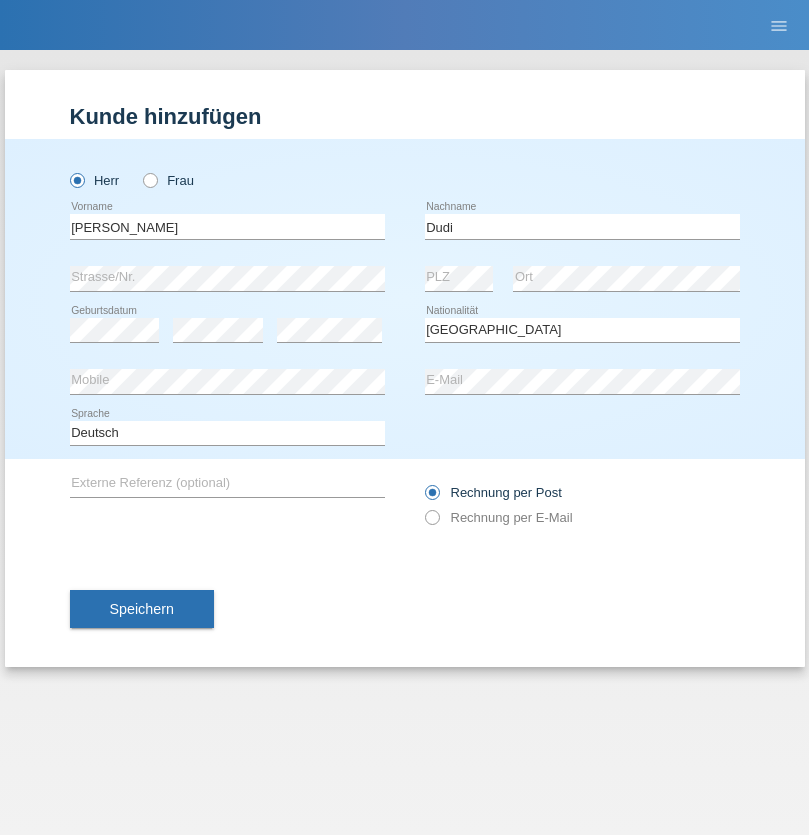 select on "C" 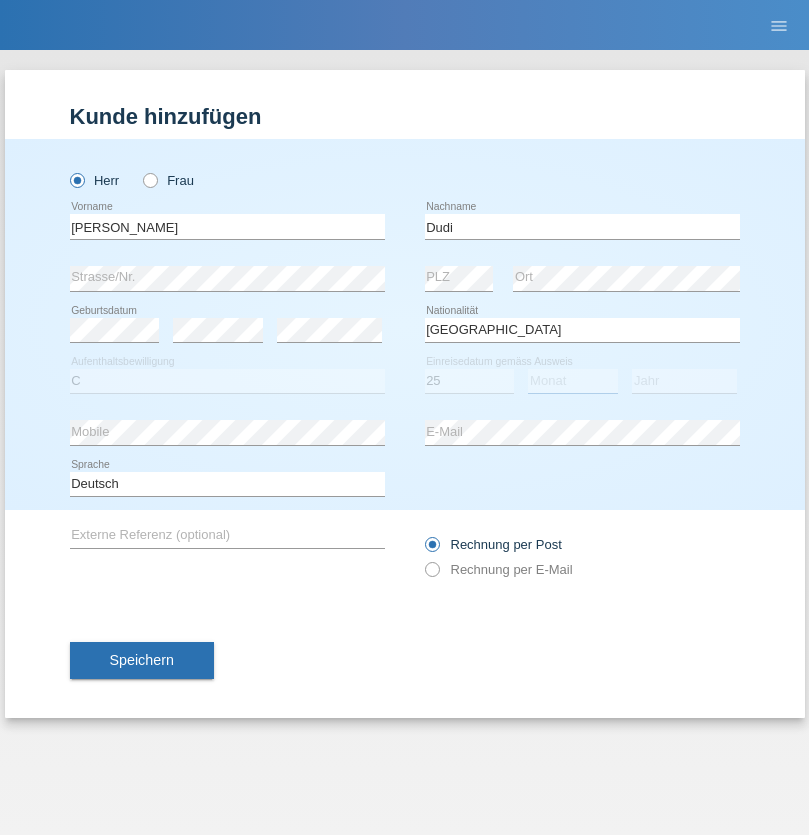 select on "05" 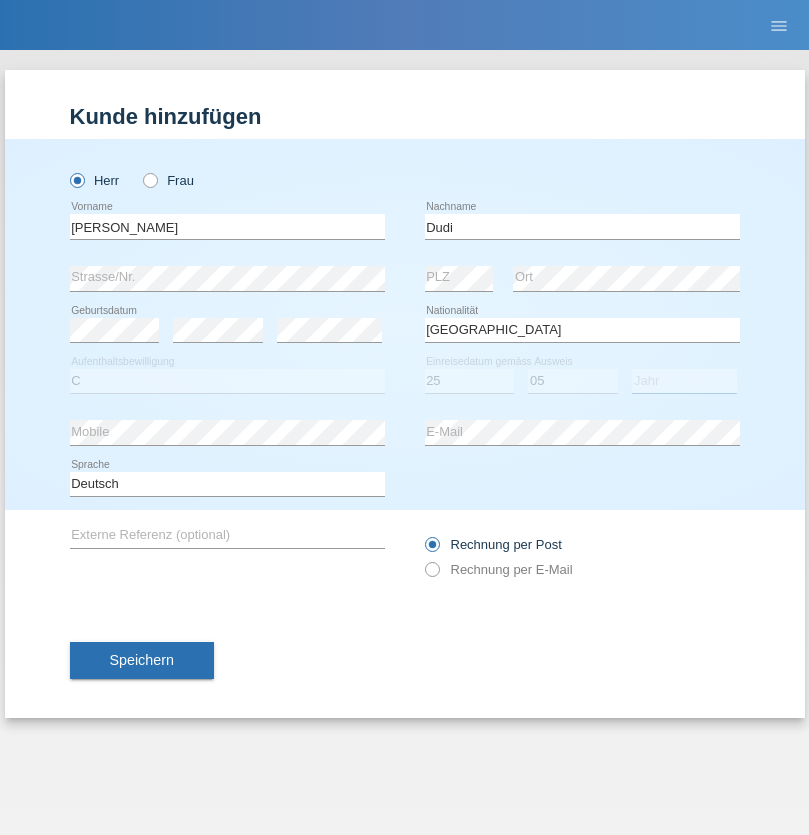 select on "2021" 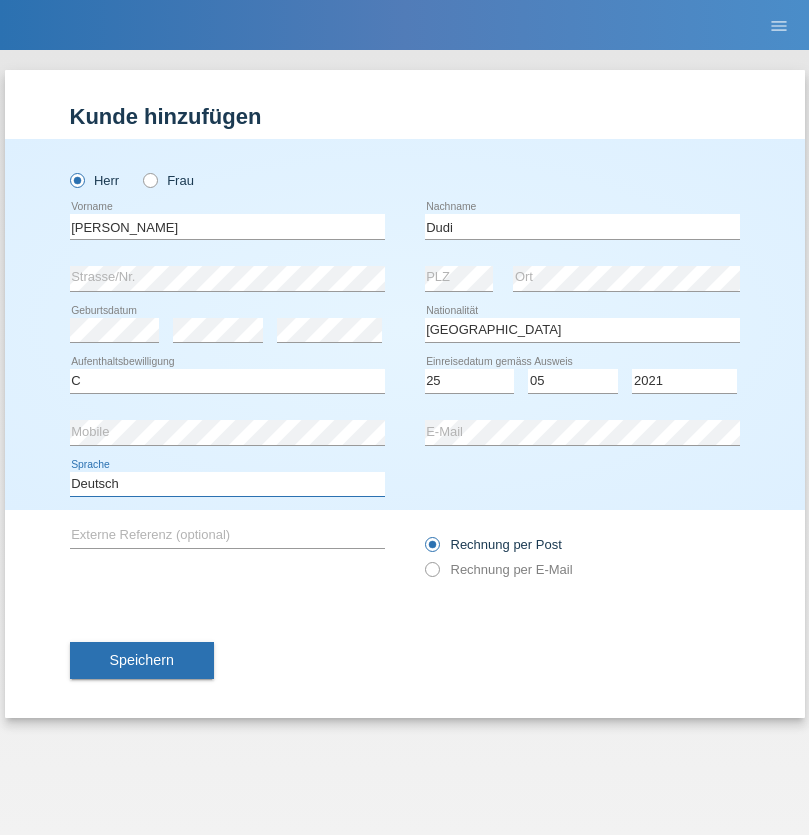 select on "en" 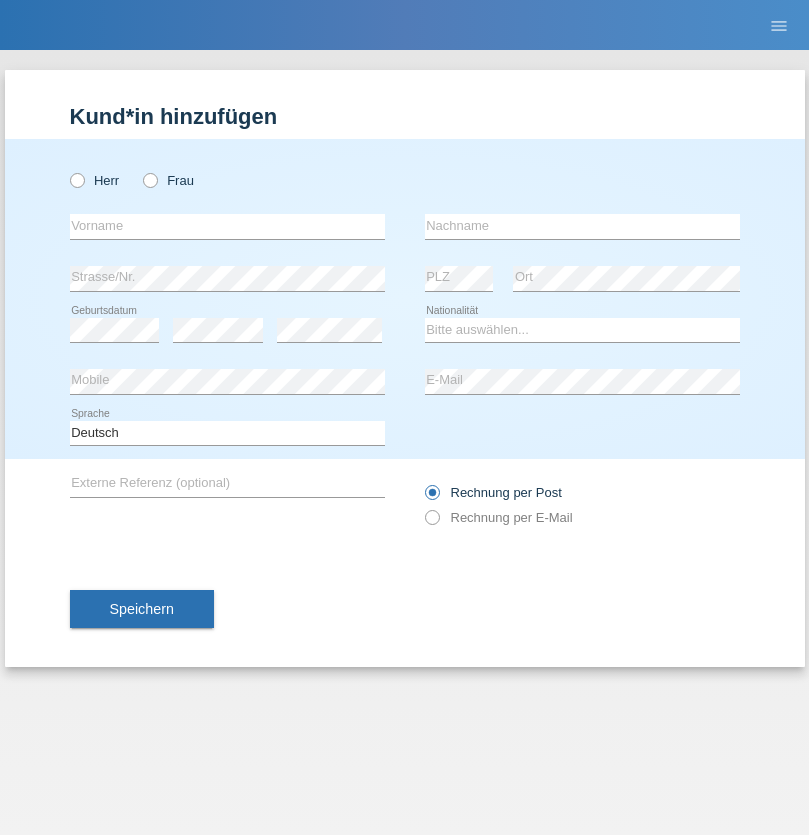 scroll, scrollTop: 0, scrollLeft: 0, axis: both 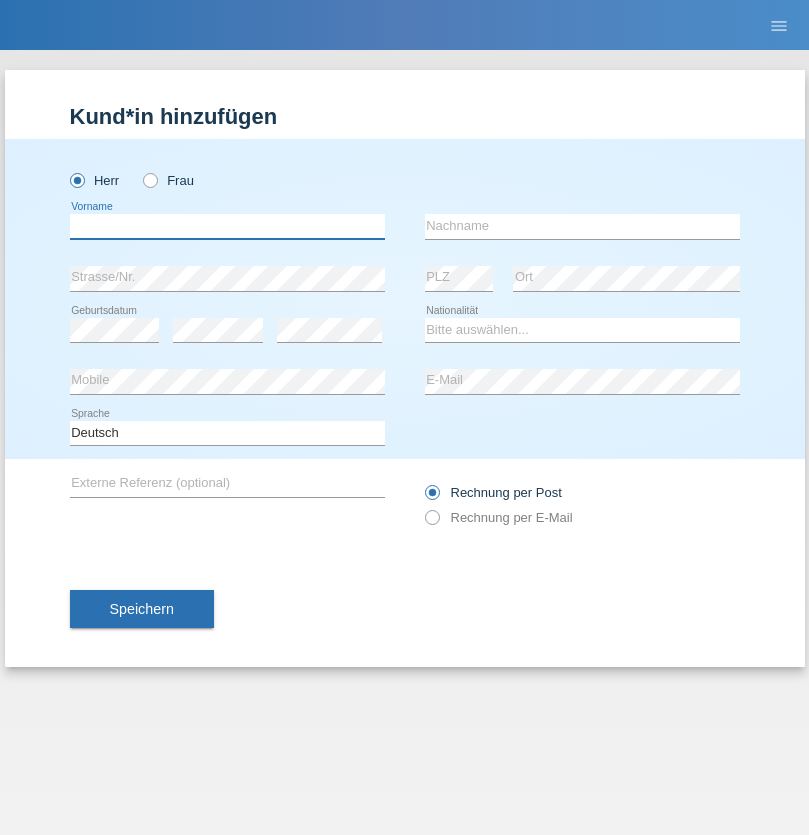 click at bounding box center [227, 226] 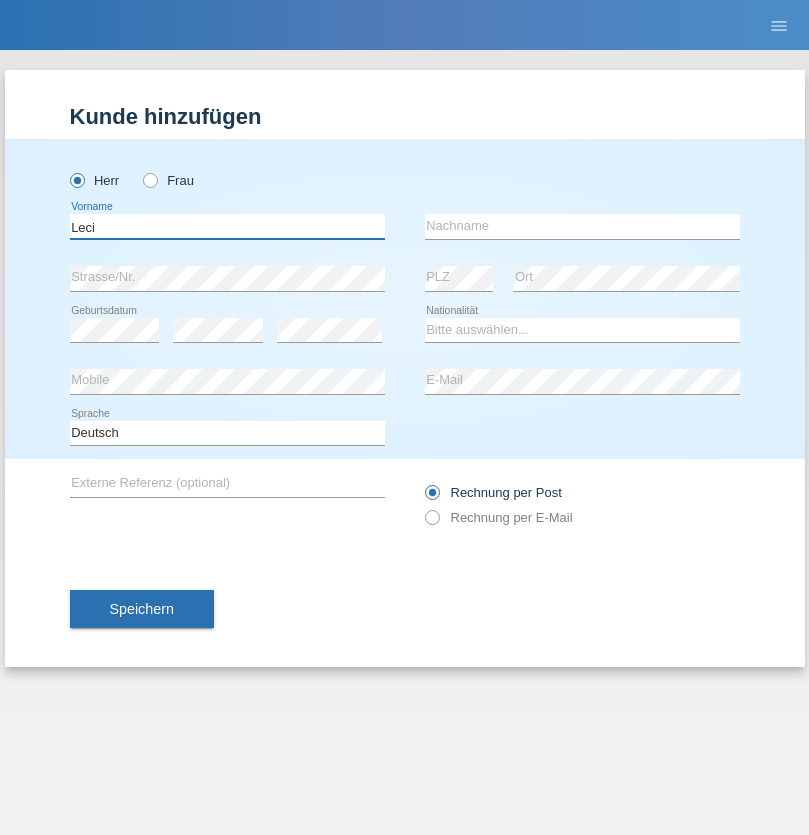 type on "Leci" 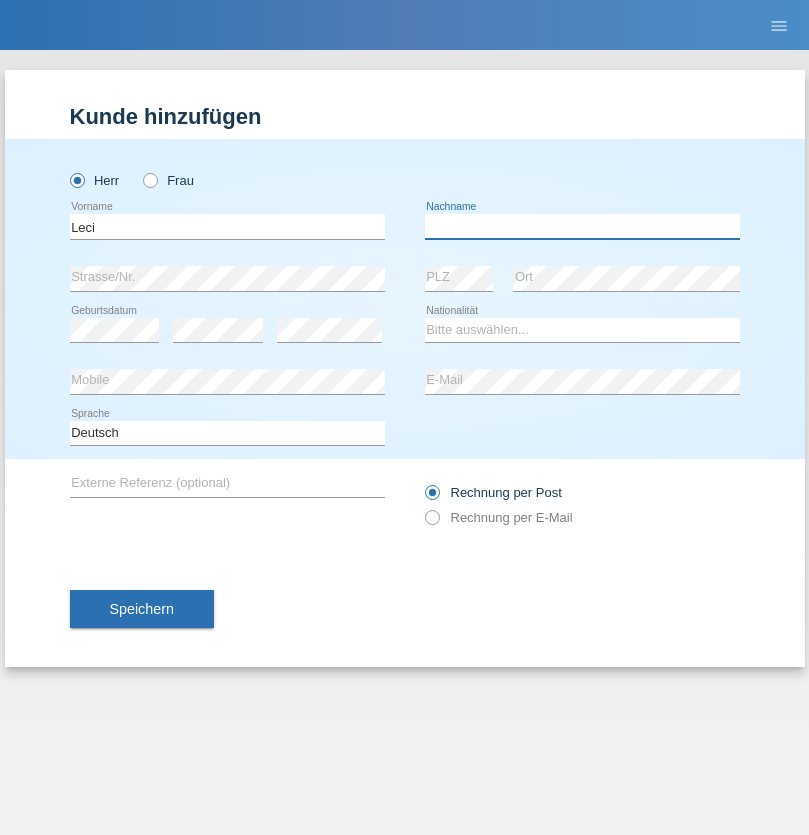 click at bounding box center [582, 226] 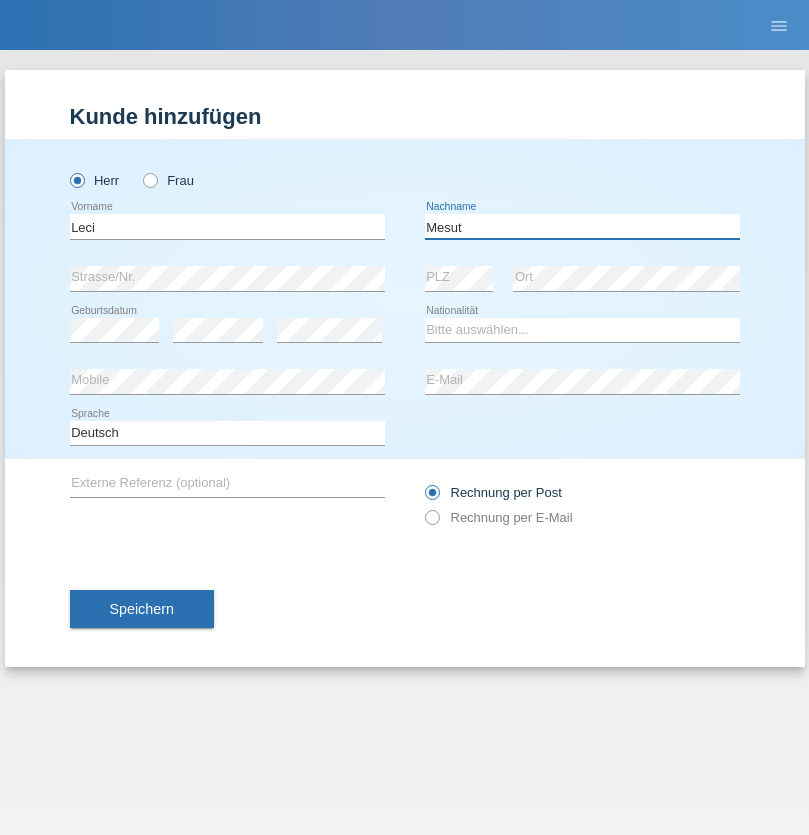 type on "Mesut" 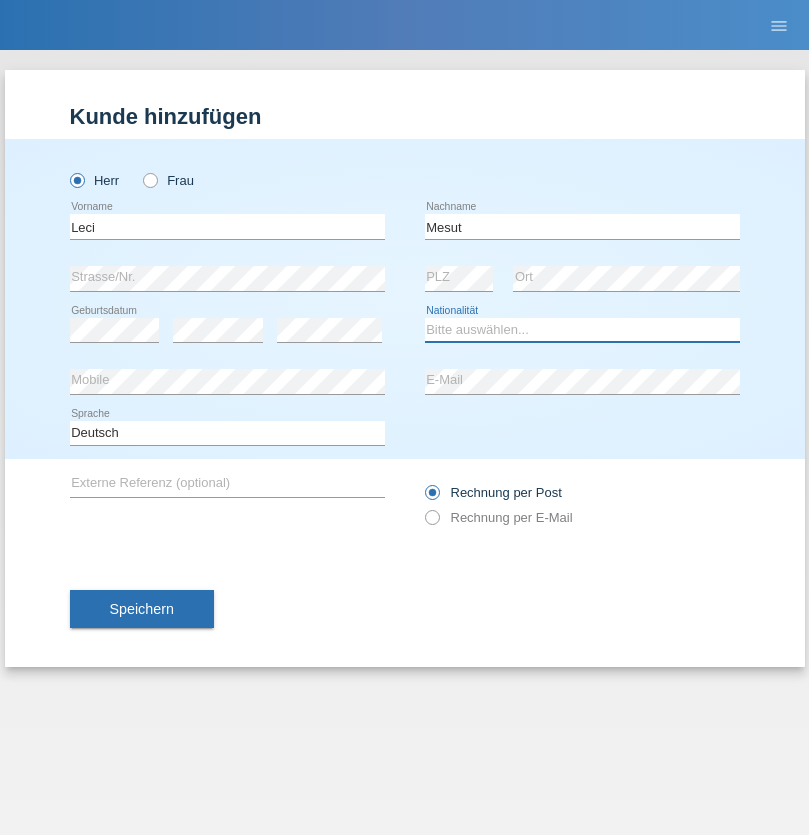 select on "XK" 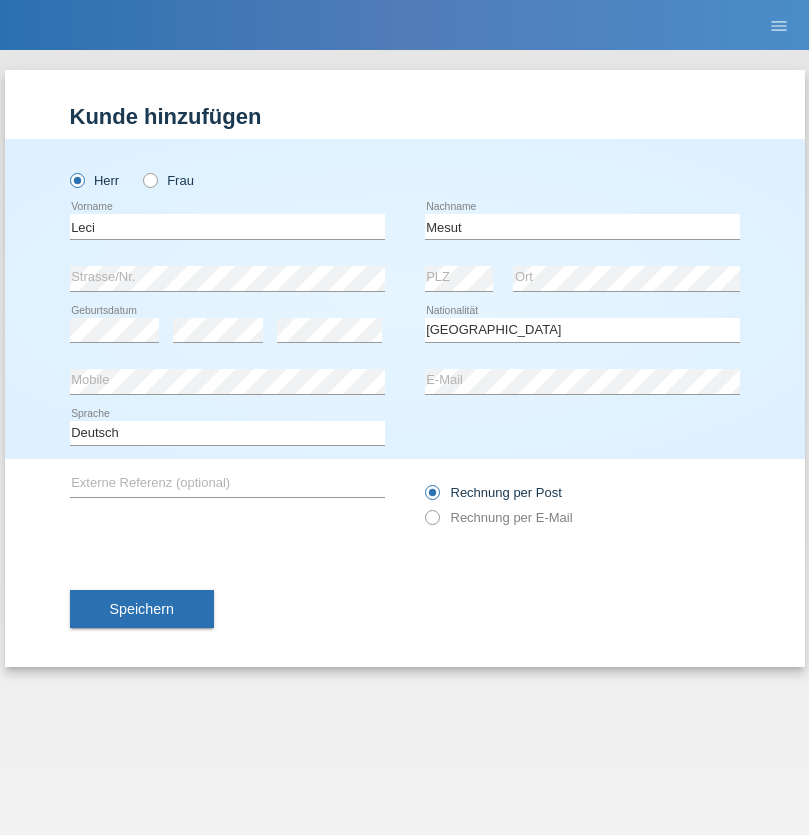 select on "C" 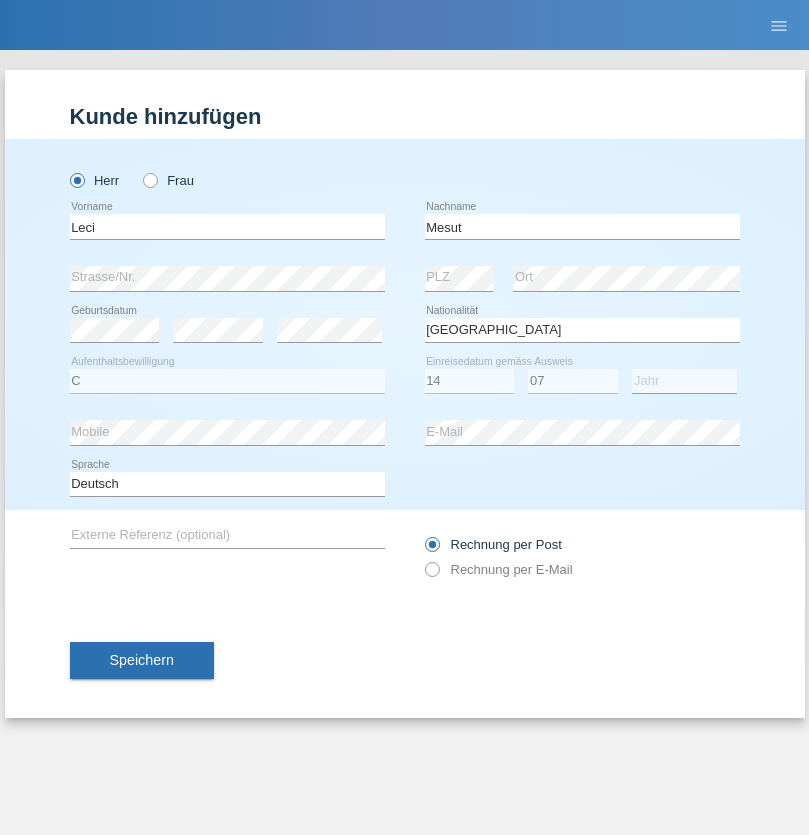 select on "2021" 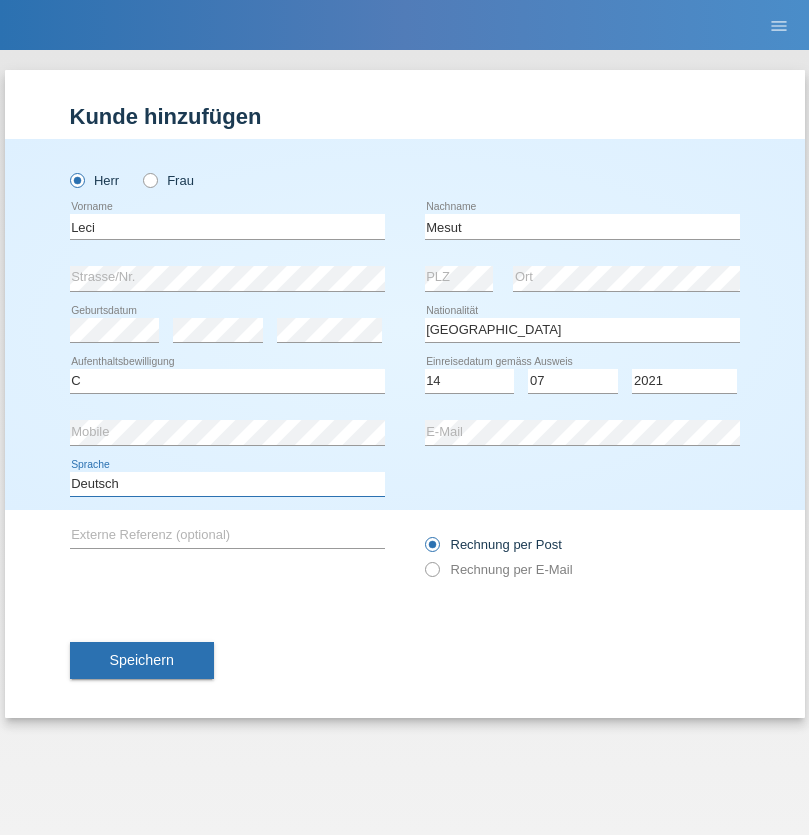 select on "en" 